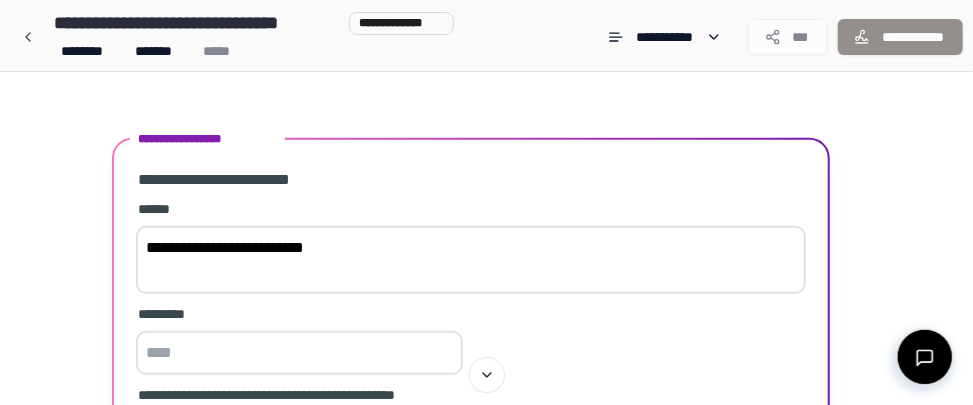scroll, scrollTop: 546, scrollLeft: 0, axis: vertical 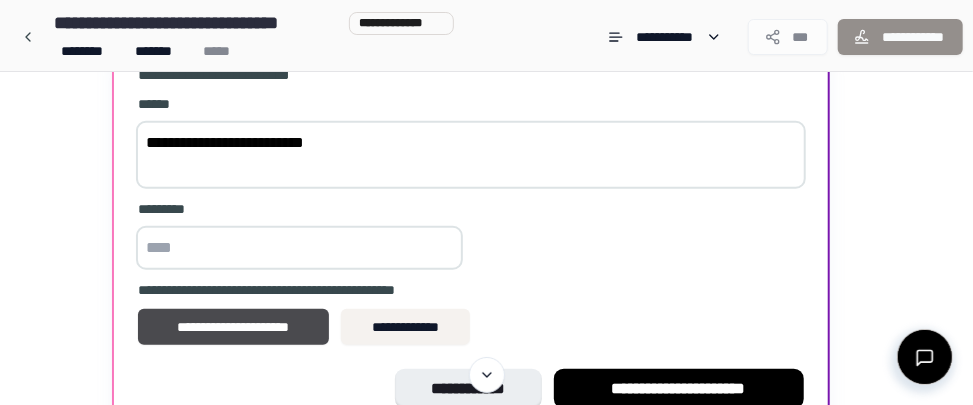 click at bounding box center [299, 248] 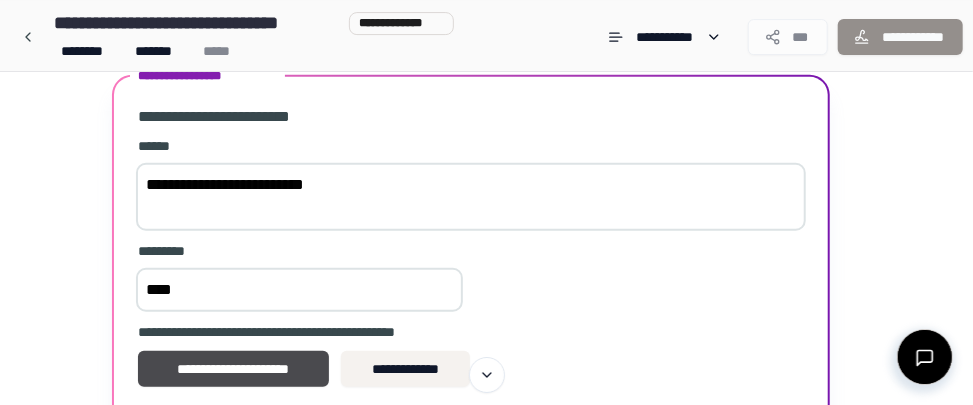 scroll, scrollTop: 546, scrollLeft: 0, axis: vertical 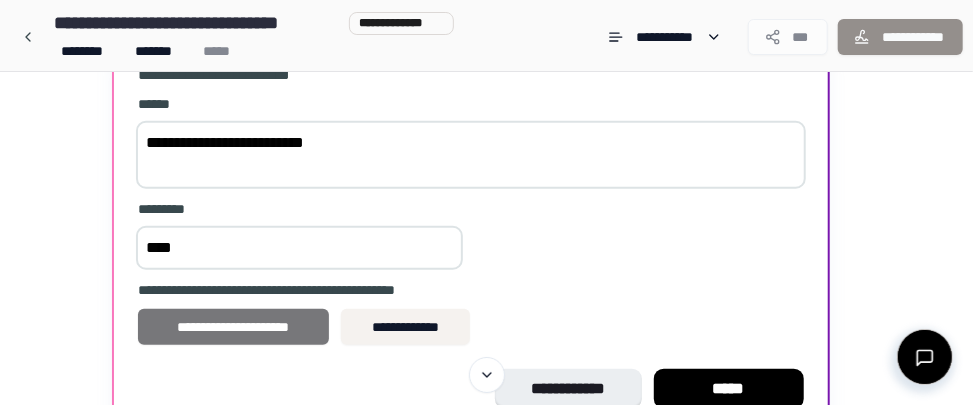 type on "****" 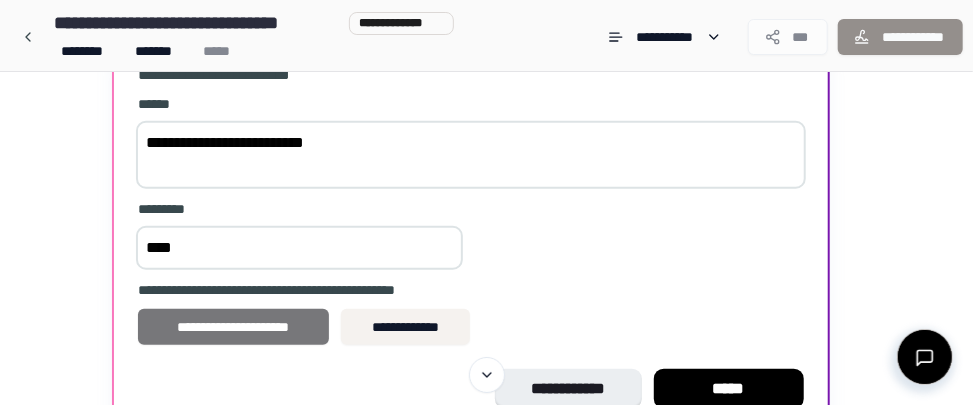 click on "**********" at bounding box center (234, 327) 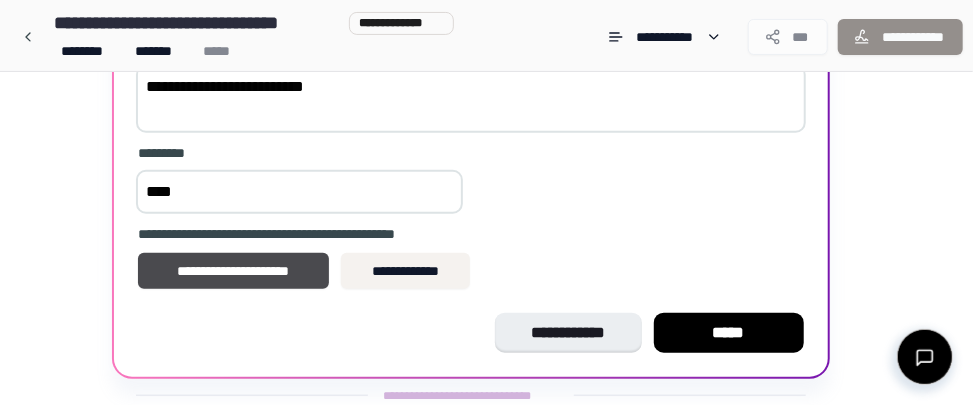 scroll, scrollTop: 651, scrollLeft: 0, axis: vertical 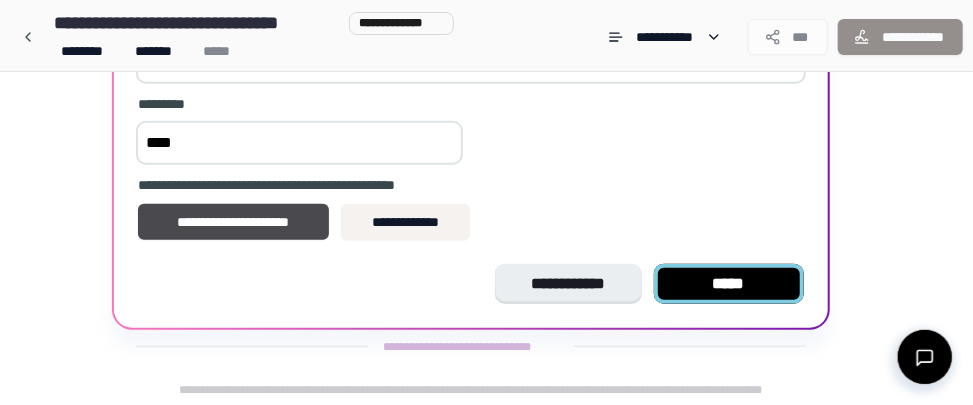 click on "*****" at bounding box center (729, 284) 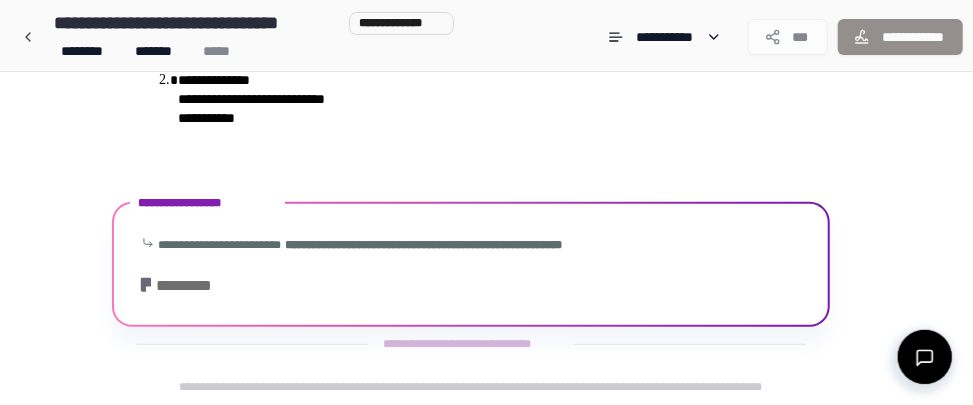 scroll, scrollTop: 373, scrollLeft: 0, axis: vertical 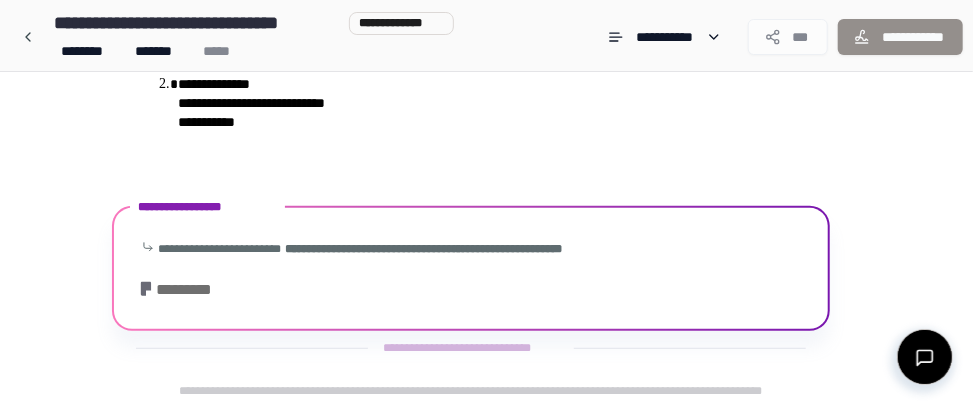 click on "[FIRST] [LAST] [CITY]" at bounding box center (471, 271) 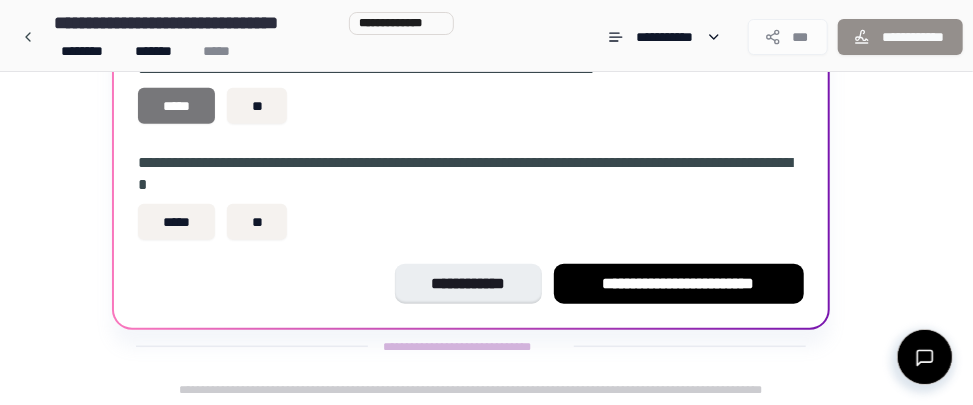 click on "*****" at bounding box center (177, 106) 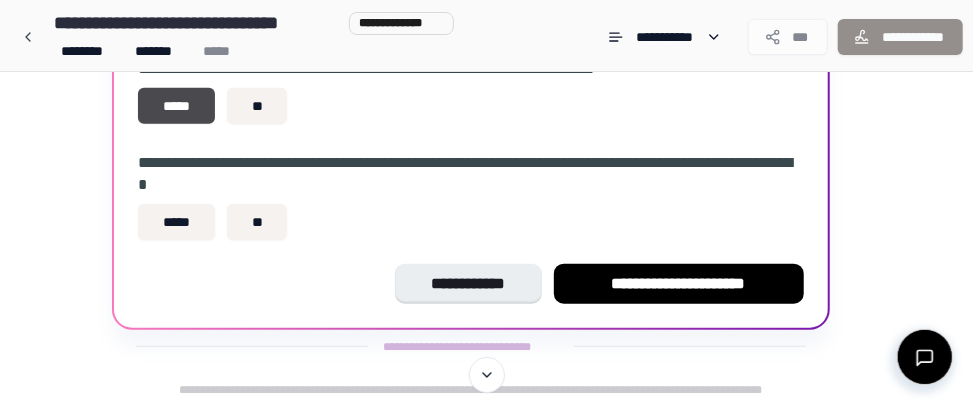scroll, scrollTop: 530, scrollLeft: 0, axis: vertical 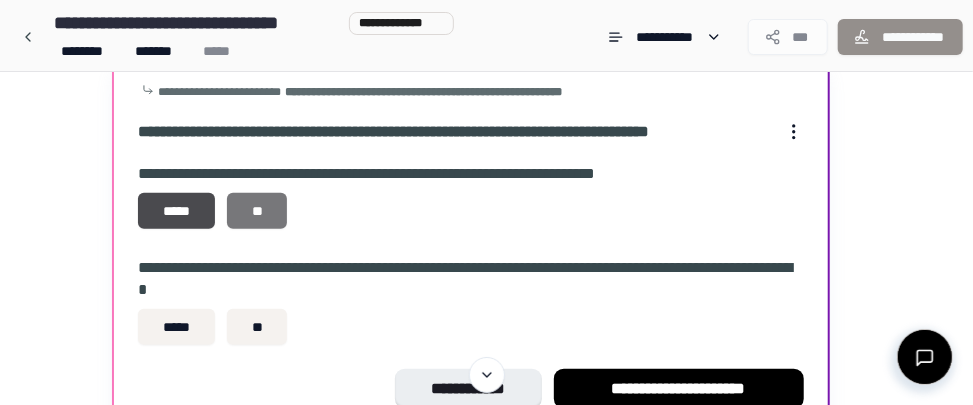 click on "**" at bounding box center (257, 211) 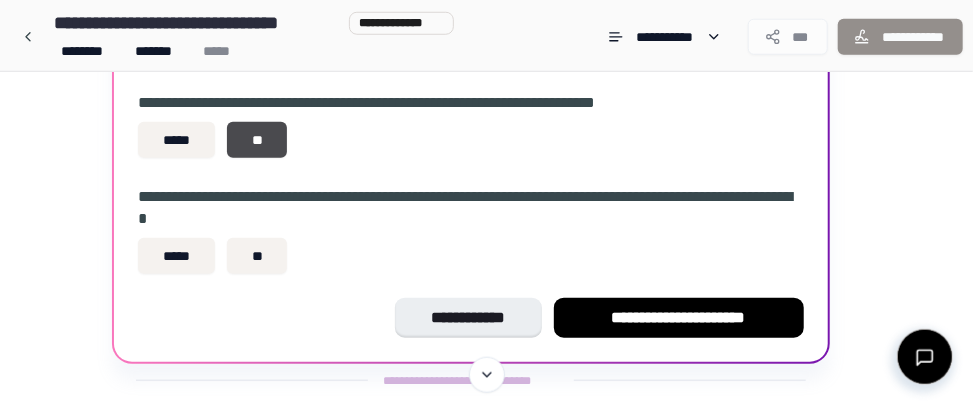 scroll, scrollTop: 635, scrollLeft: 0, axis: vertical 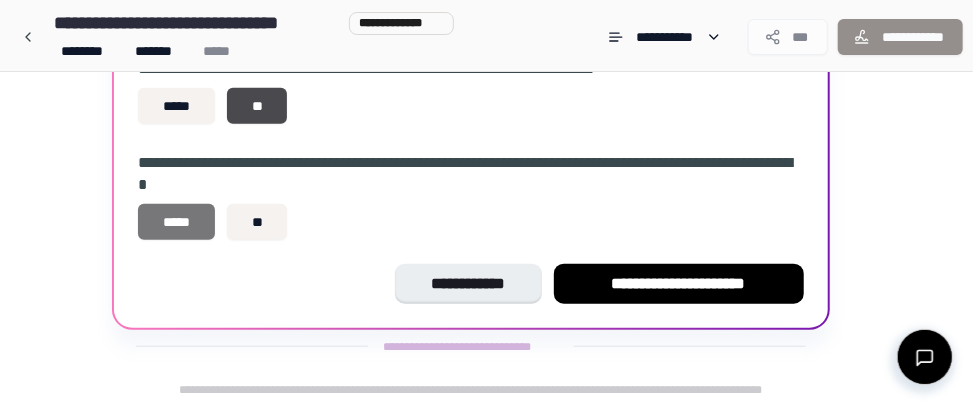 click on "*****" at bounding box center (177, 222) 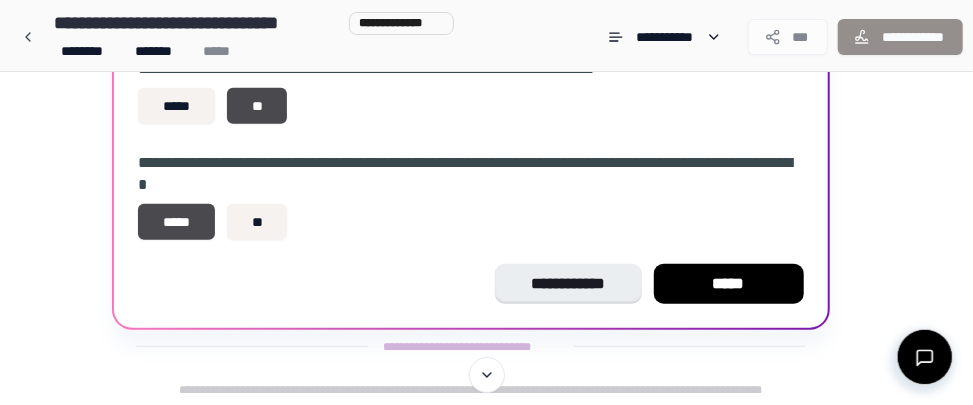 scroll, scrollTop: 530, scrollLeft: 0, axis: vertical 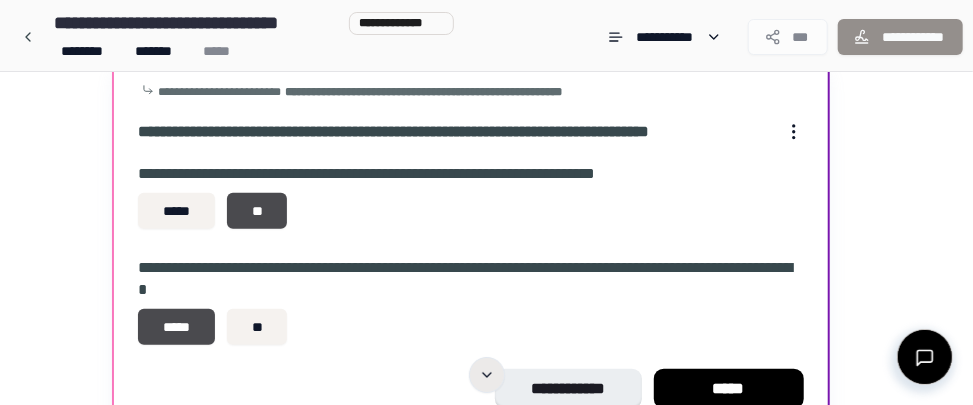 click at bounding box center [487, 375] 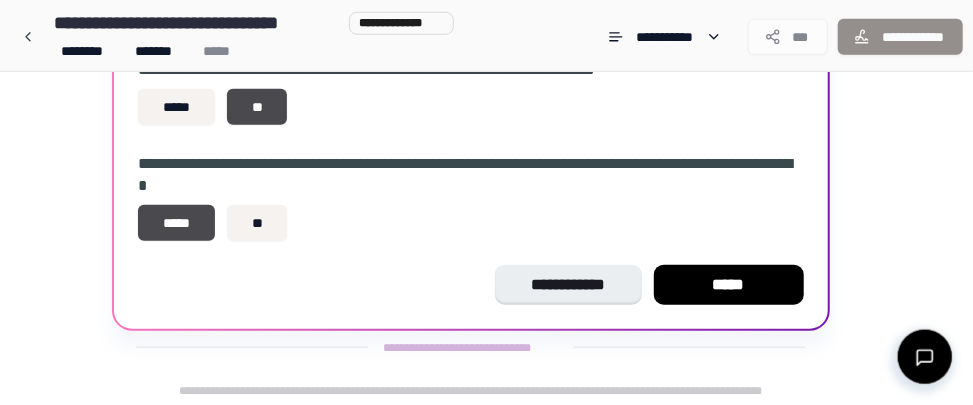 scroll, scrollTop: 635, scrollLeft: 0, axis: vertical 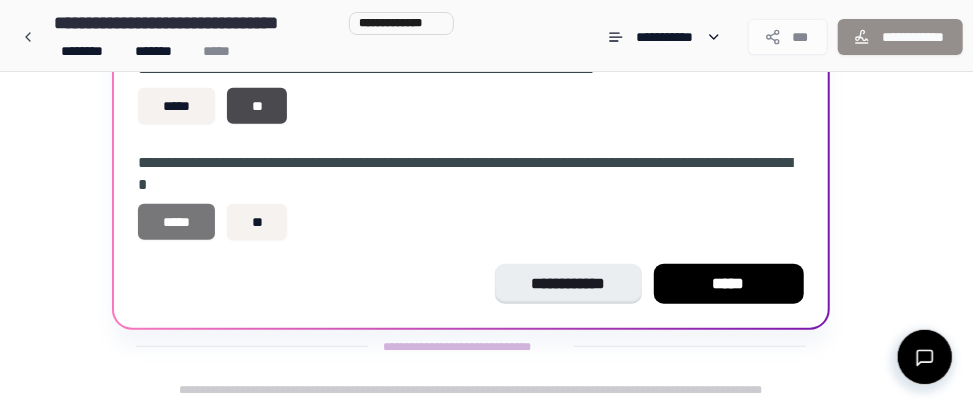 click on "*****" at bounding box center (177, 222) 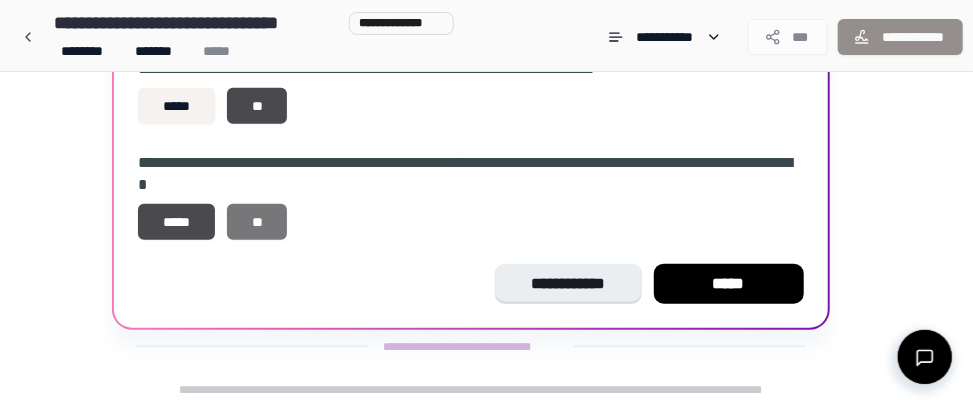 click on "**" at bounding box center (257, 222) 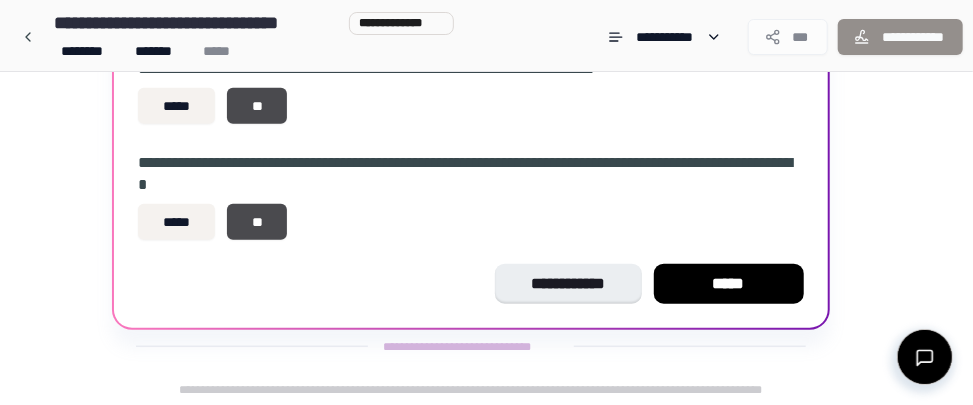 drag, startPoint x: 692, startPoint y: 271, endPoint x: 678, endPoint y: 274, distance: 14.3178215 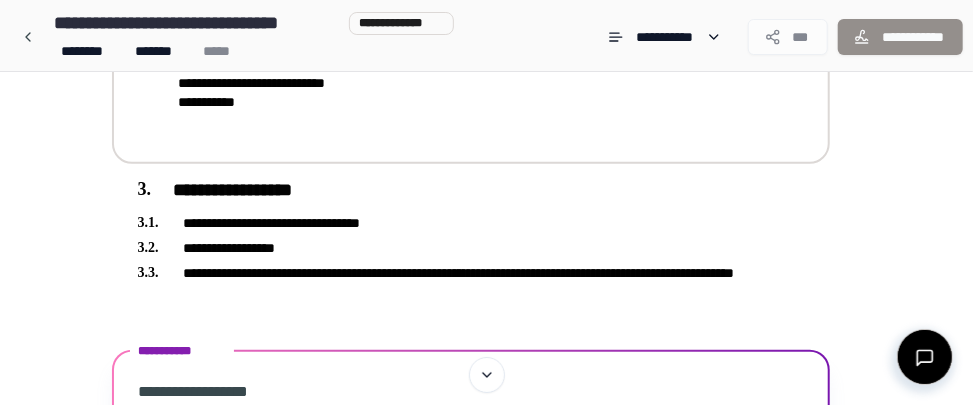 scroll, scrollTop: 287, scrollLeft: 0, axis: vertical 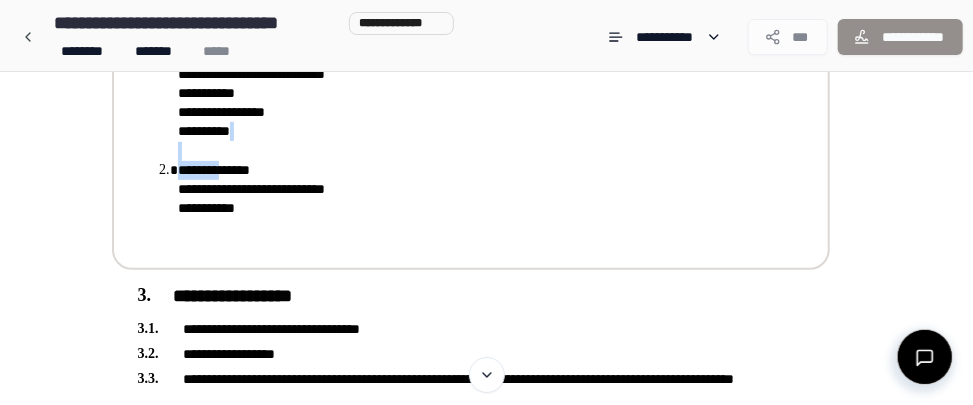 click on "[BRAND_NAME] [OS_NAME] [VERSION] [PRODUCT_NAME]
[BRAND_NAME] [OS_NAME]" at bounding box center (457, 141) 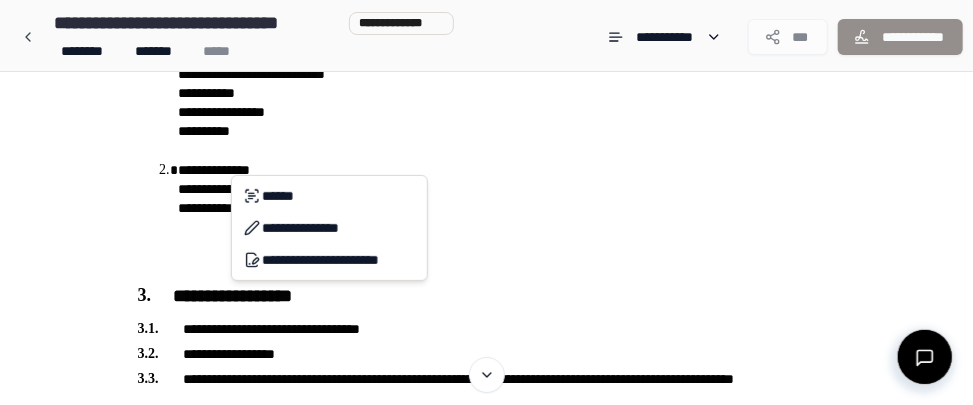 click on "[FIRST] [LAST] [STREET_NAME] [CITY] [STATE] [ZIP_CODE] [COUNTRY] Vuokrasopimus [POSTAL_CODE]
[COUNTRY] [ADDRESS_LINE_2] [CITY] [STATE]
[BRAND_NAME] [OS_NAME] [VERSION] [PRODUCT_NAME]
[BRAND_NAME] [OS_NAME]
[PERSONAL_INFO]
[DATE]
[TIME]
[FULL_ADDRESS] [ZIP_CODE] [STATE] [CITY] [COUNTRY] [POSTAL_CODE]
[BRAND_NAME] [COUNTRY]" at bounding box center [486, 270] 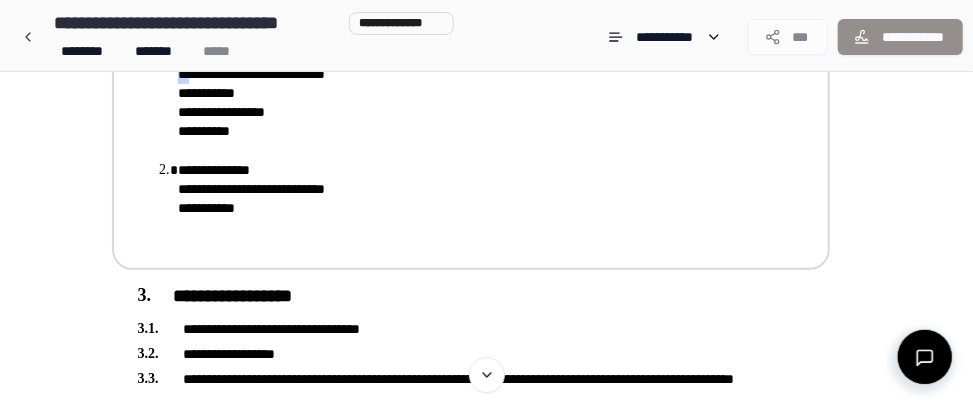 drag, startPoint x: 201, startPoint y: 73, endPoint x: 193, endPoint y: 82, distance: 12.0415945 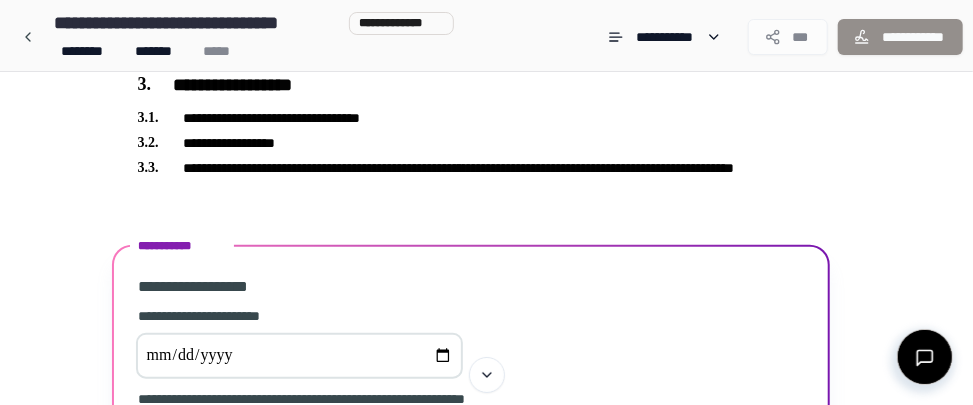 scroll, scrollTop: 604, scrollLeft: 0, axis: vertical 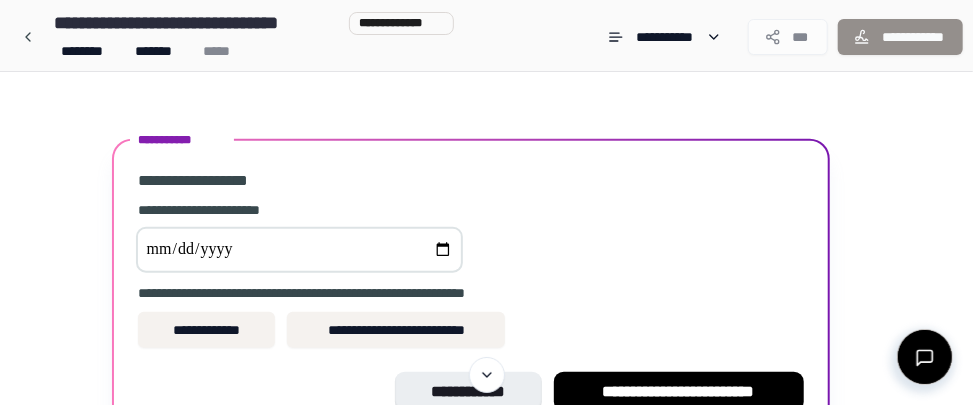 click at bounding box center (299, 250) 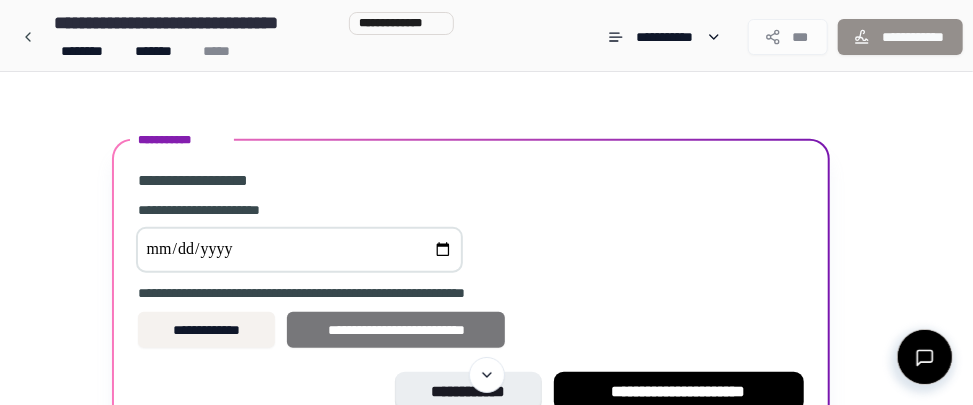 click on "**********" at bounding box center [396, 330] 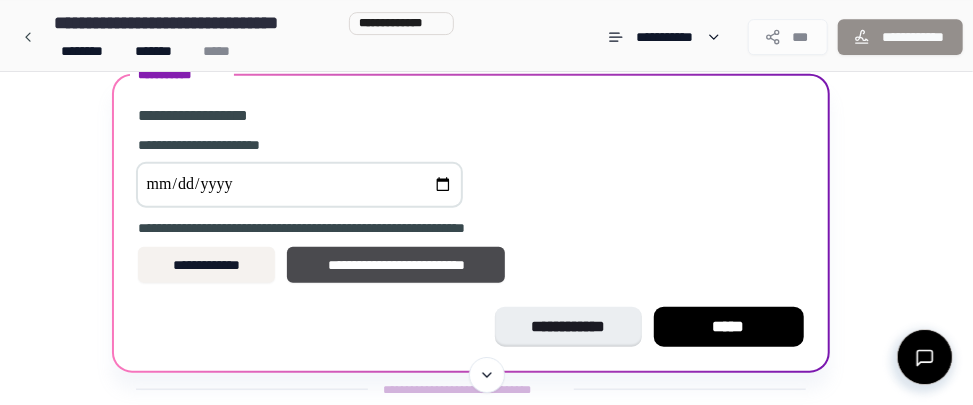 scroll, scrollTop: 709, scrollLeft: 0, axis: vertical 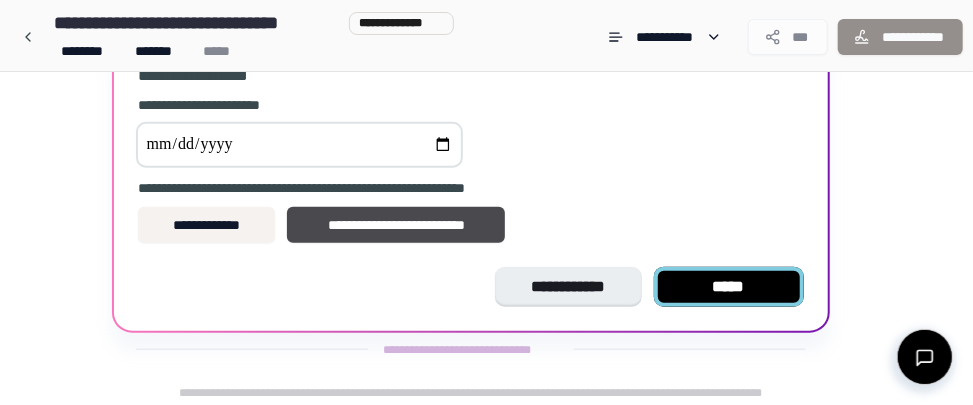 click on "*****" at bounding box center [729, 287] 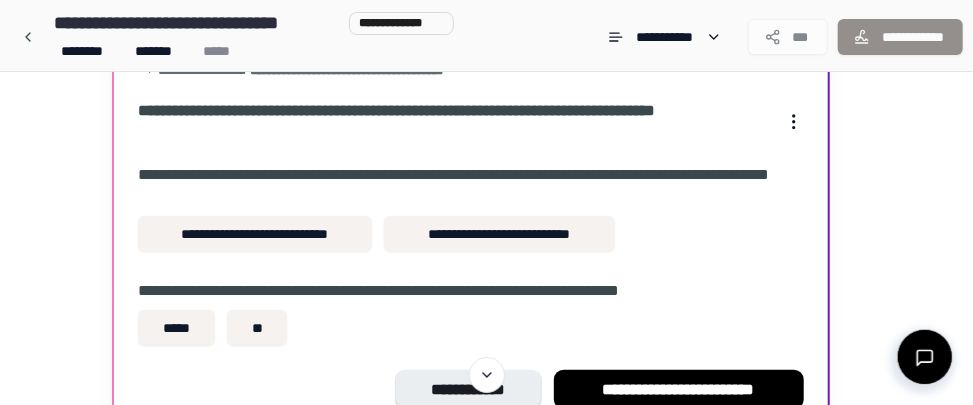 scroll, scrollTop: 821, scrollLeft: 0, axis: vertical 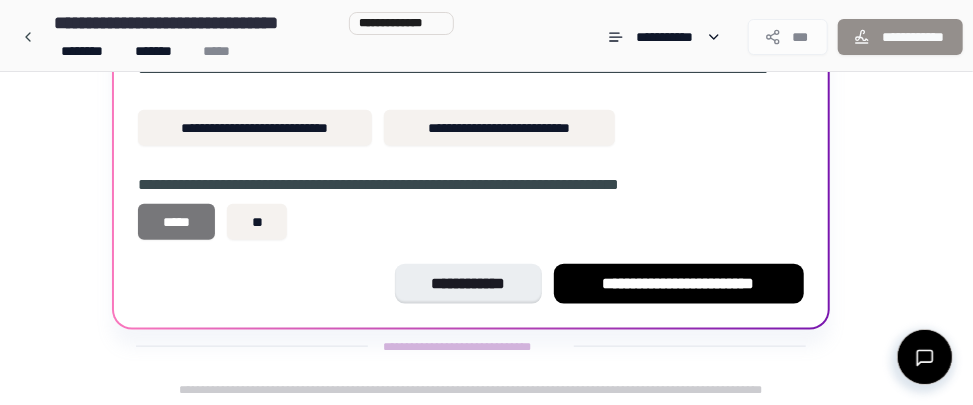 click on "*****" at bounding box center (177, 222) 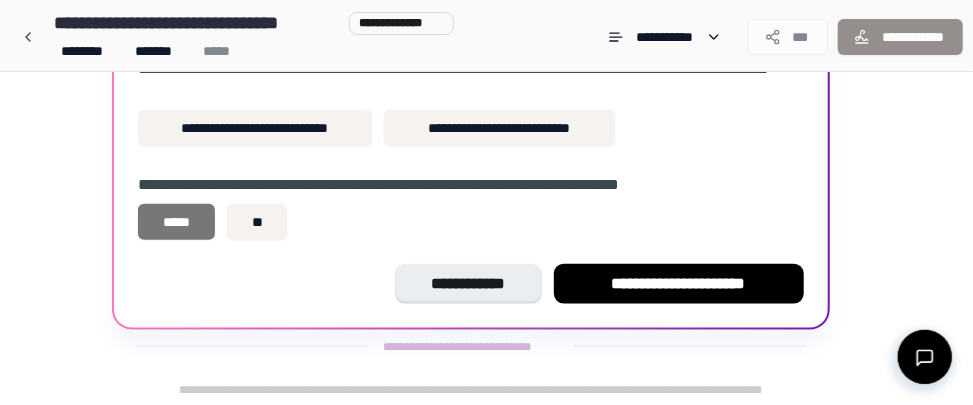 click on "*****" at bounding box center (177, 222) 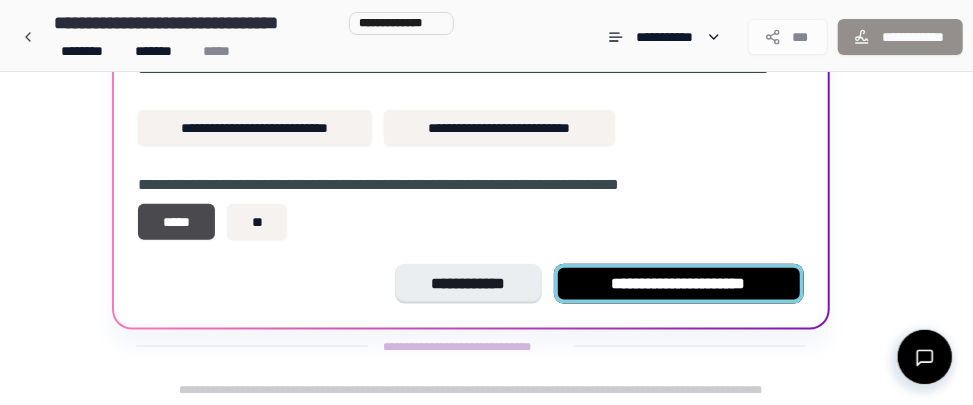 click on "**********" at bounding box center [679, 284] 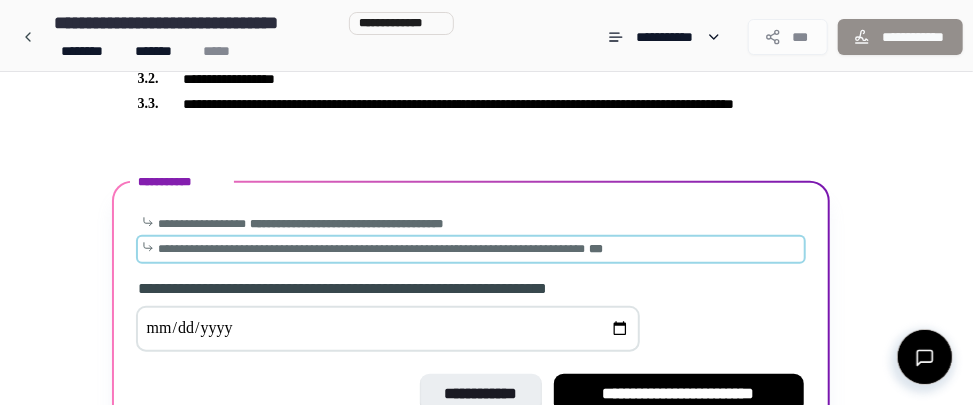scroll, scrollTop: 670, scrollLeft: 0, axis: vertical 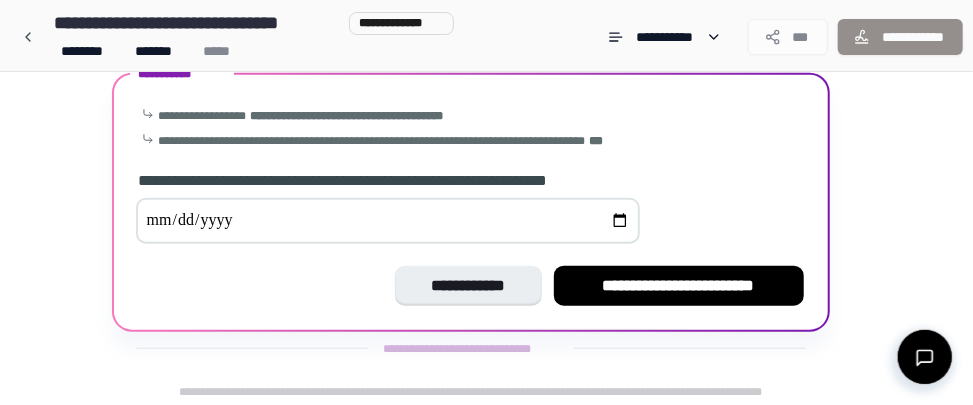 click at bounding box center [388, 221] 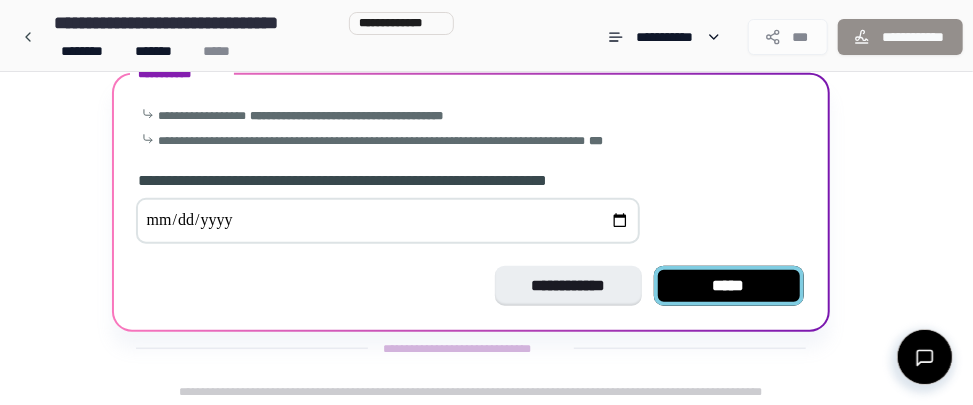 click on "*****" at bounding box center [729, 286] 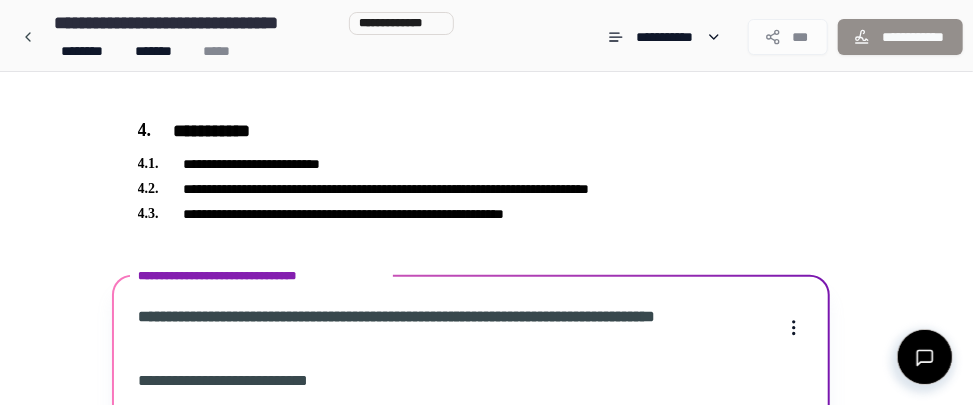 scroll, scrollTop: 1392, scrollLeft: 0, axis: vertical 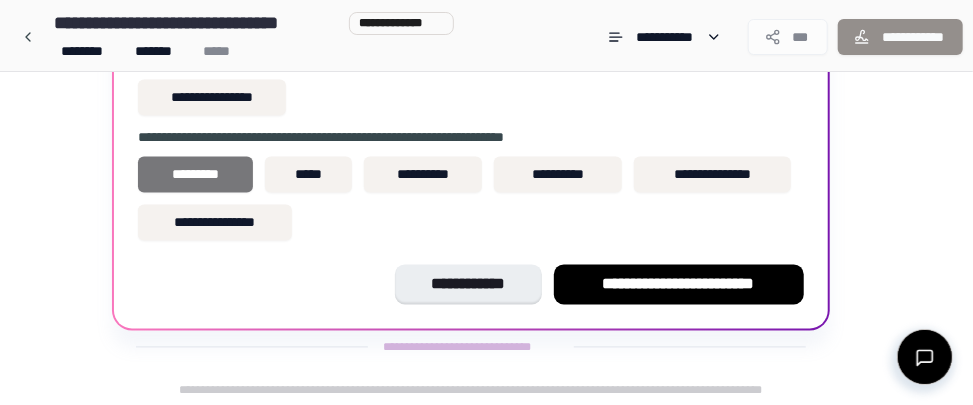 click on "*********" at bounding box center (195, 175) 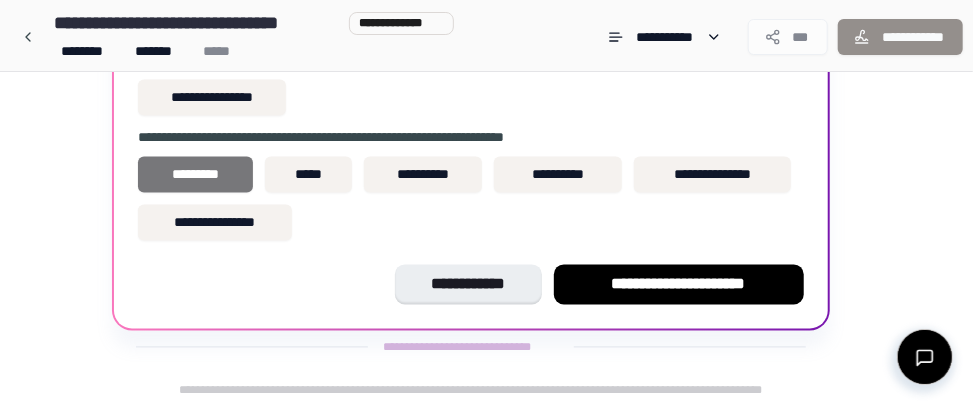 click on "*********" at bounding box center [195, 175] 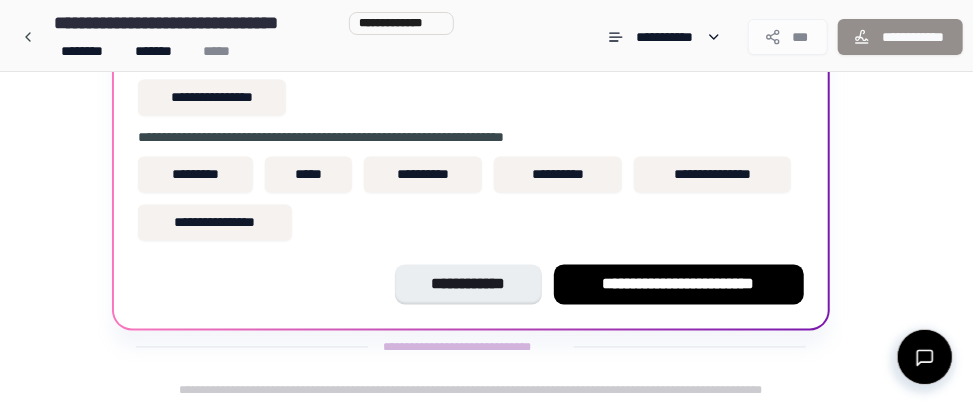 click on "[FIRST] [LAST] [CITY] [CITY] [PRODUCT_NAME] [PRODUCT_NAME]" at bounding box center [471, 199] 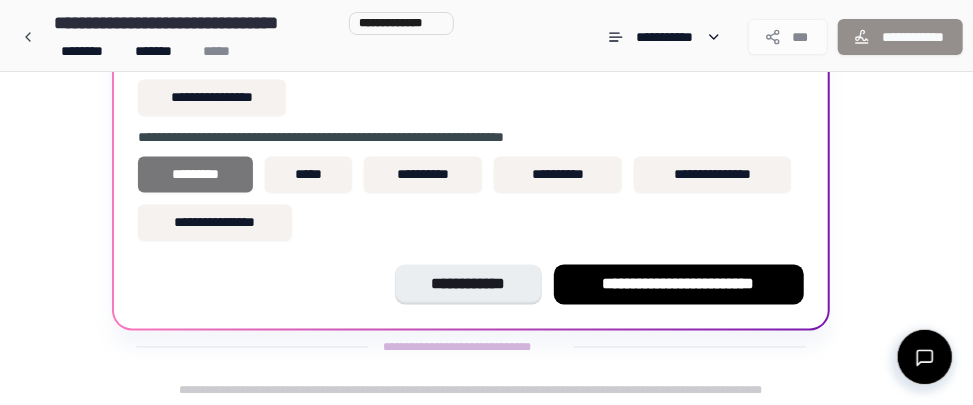 click on "*********" at bounding box center (195, 175) 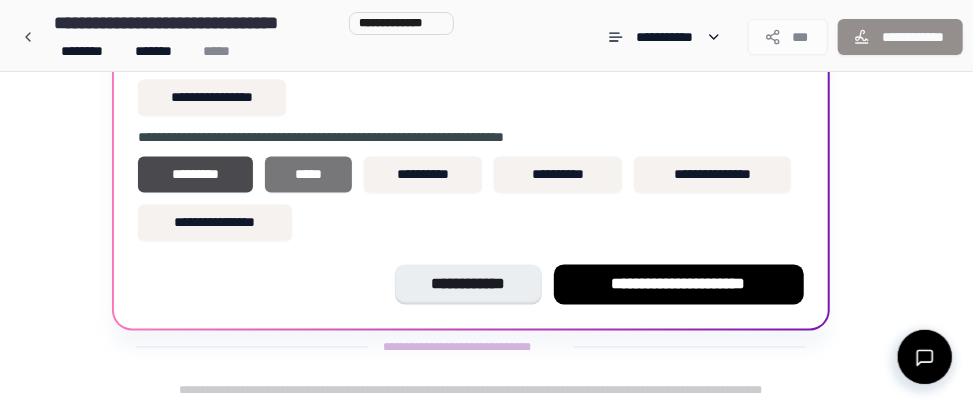 click on "*****" at bounding box center (308, 175) 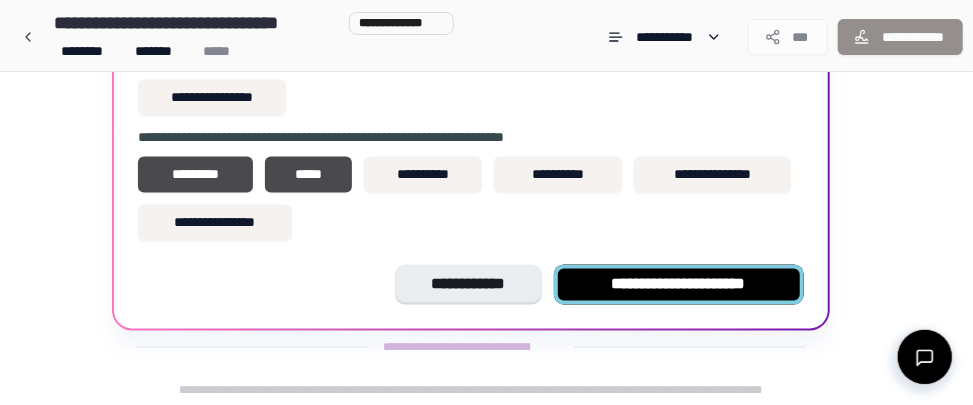 click on "**********" at bounding box center (679, 285) 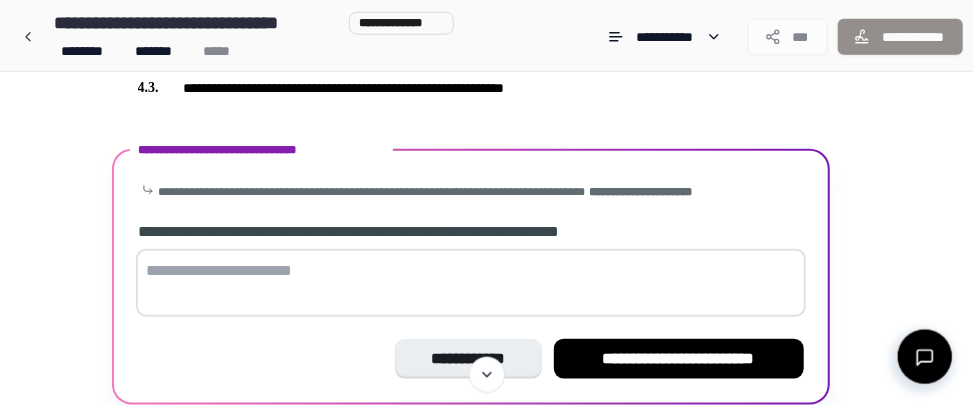 scroll, scrollTop: 708, scrollLeft: 0, axis: vertical 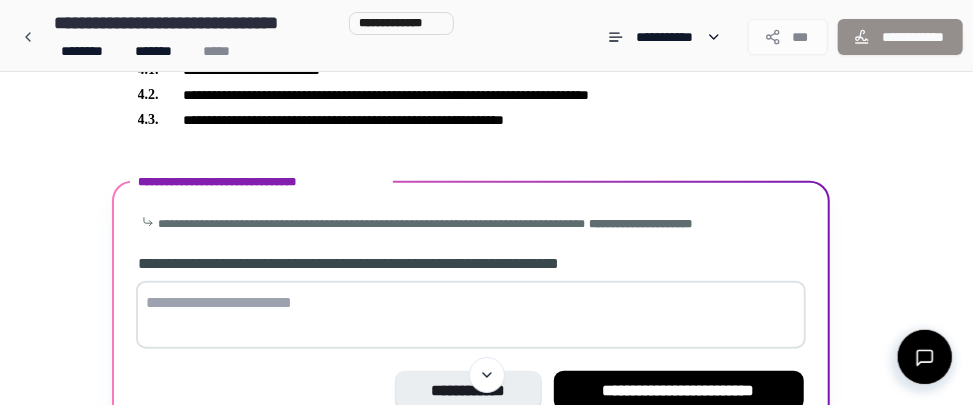 click at bounding box center [471, 315] 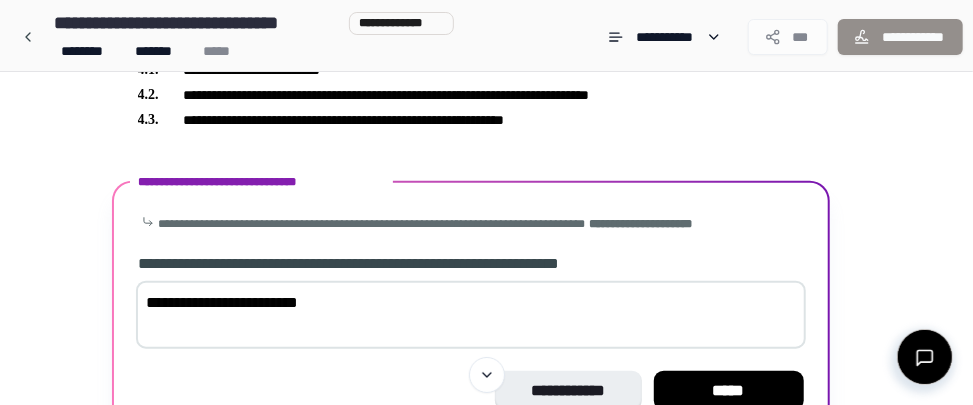 click on "Vuokrasopimus [POSTAL_CODE]
[COUNTRY] [ADDRESS_LINE_2] [CITY] [STATE]
[BRAND_NAME] [OS_NAME] [VERSION] [PRODUCT_NAME]
[BRAND_NAME] [OS_NAME]
[PERSONAL_INFO]
[DATE]
[TIME]
[FULL_ADDRESS]
[STATE]
[CITY]
[PRODUCT_NAME] [BRAND_NAME] [PRODUCT_NAME] [BRAND_NAME] [PRODUCT_NAME] [CITY]" at bounding box center (486, -61) 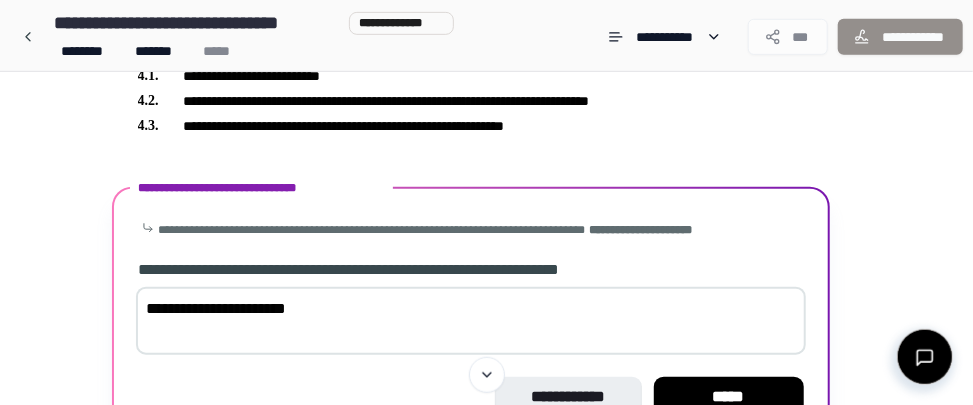 scroll, scrollTop: 717, scrollLeft: 0, axis: vertical 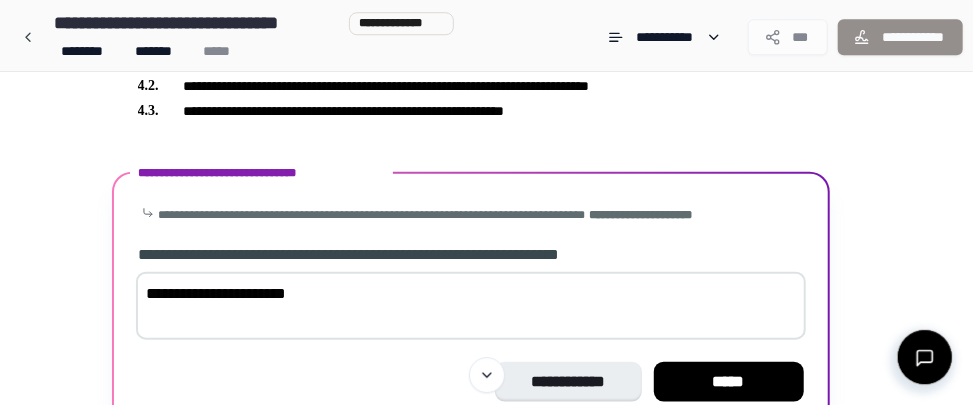 click on "**********" at bounding box center [471, 306] 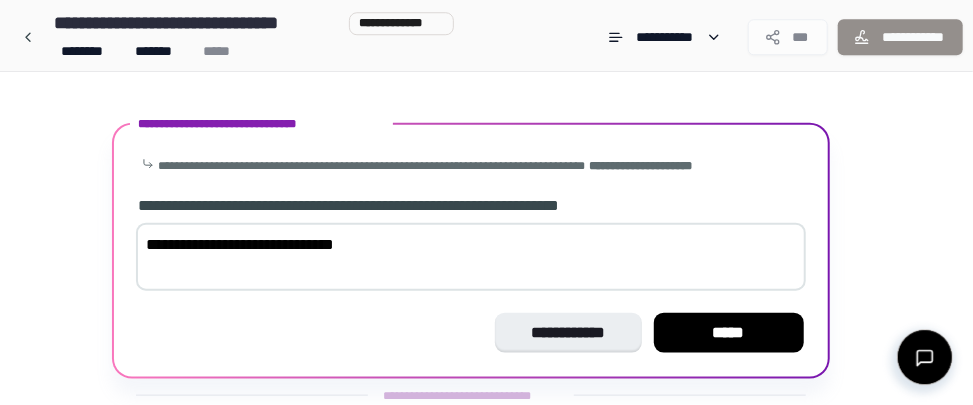 scroll, scrollTop: 814, scrollLeft: 0, axis: vertical 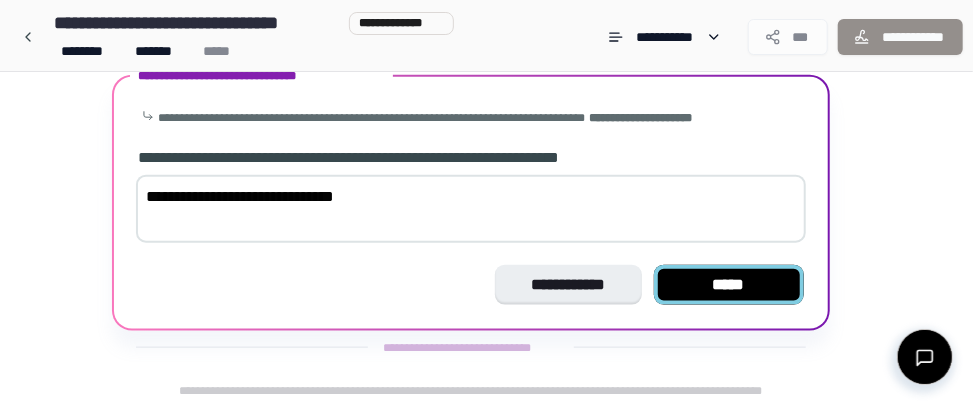 type on "**********" 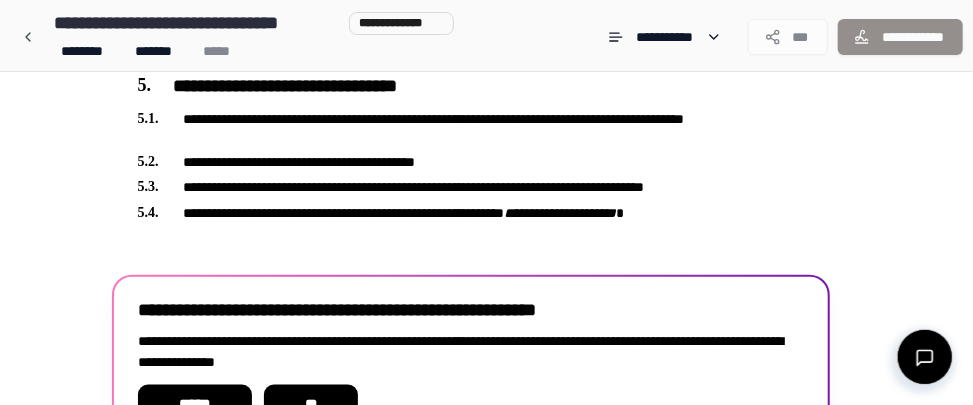 scroll, scrollTop: 922, scrollLeft: 0, axis: vertical 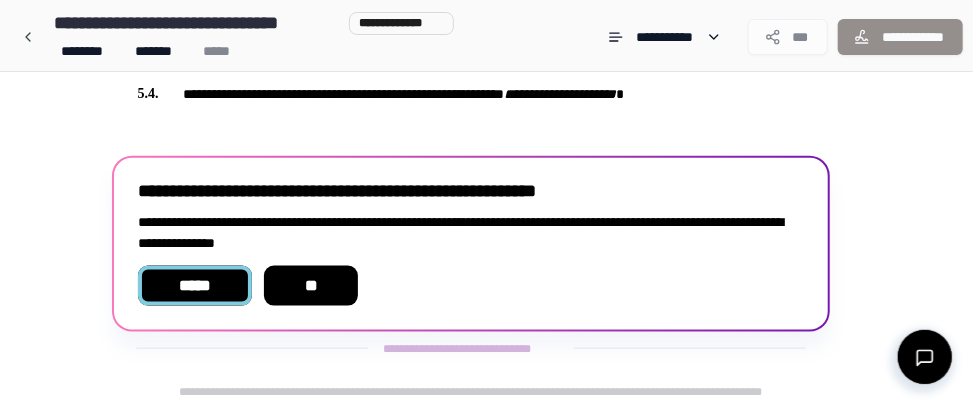 click on "*****" at bounding box center (195, 286) 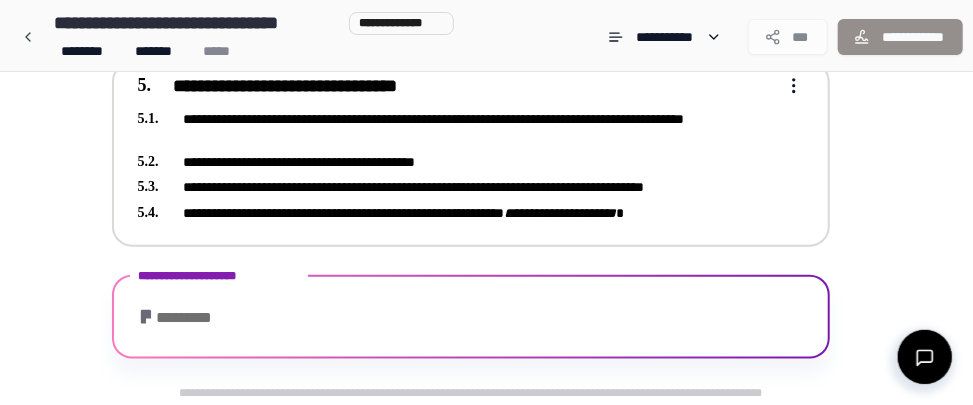 scroll, scrollTop: 1043, scrollLeft: 0, axis: vertical 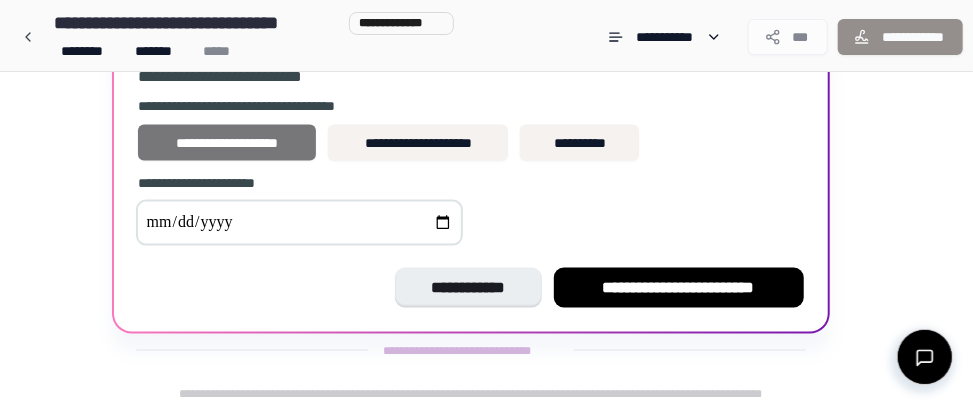 click on "**********" at bounding box center (227, 143) 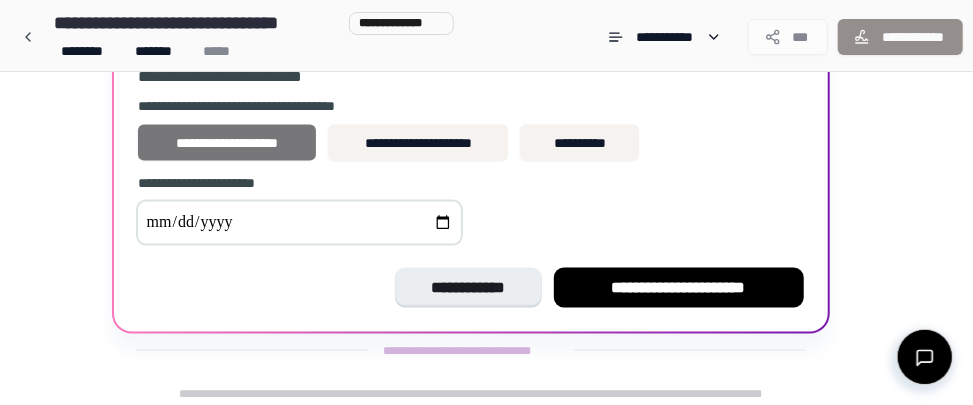 click on "**********" at bounding box center [227, 143] 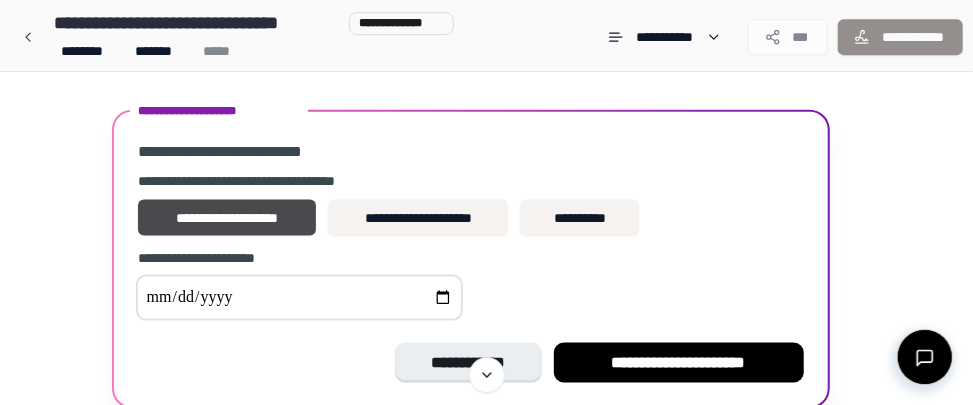 scroll, scrollTop: 937, scrollLeft: 0, axis: vertical 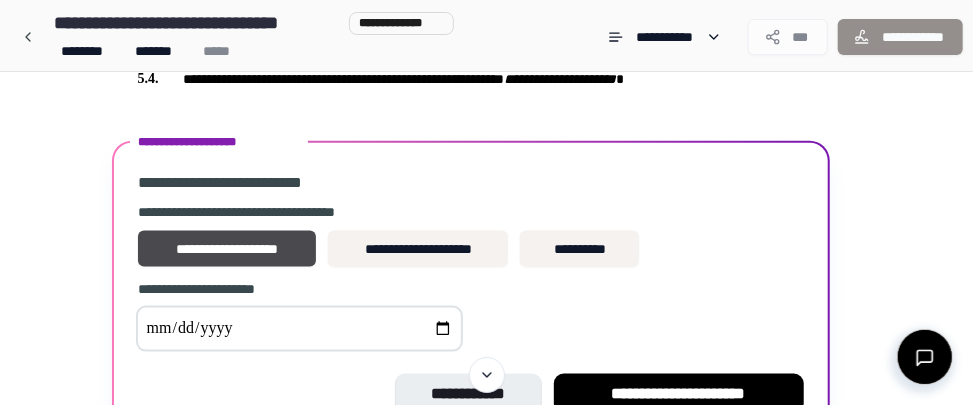 click on "[PRODUCT_NAME] [STATE] [CITY] [PRODUCT_NAME] [PRODUCT_NAME] [CITY] [PRODUCT_NAME] [STATE] [CITY] [PRODUCT_NAME]" at bounding box center [471, 290] 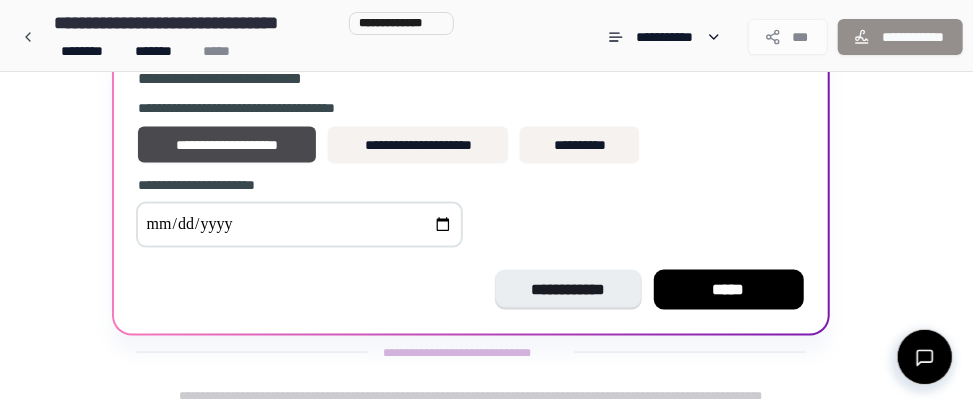 scroll, scrollTop: 1043, scrollLeft: 0, axis: vertical 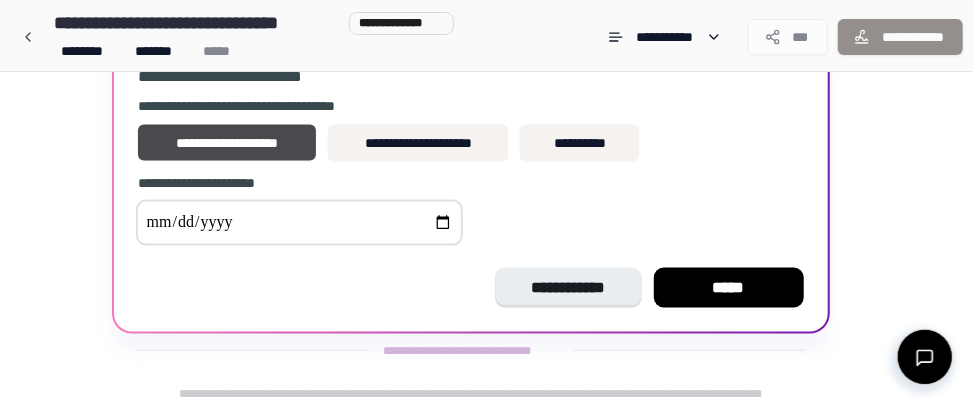 click on "*****" at bounding box center [729, 288] 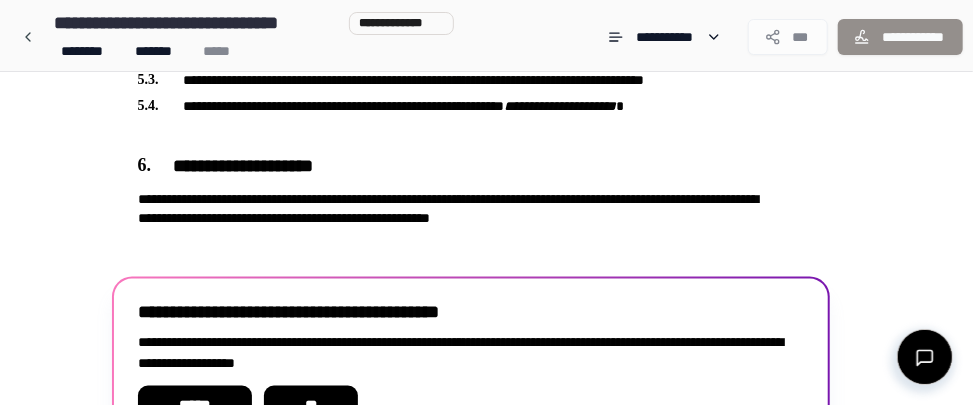 scroll, scrollTop: 1029, scrollLeft: 0, axis: vertical 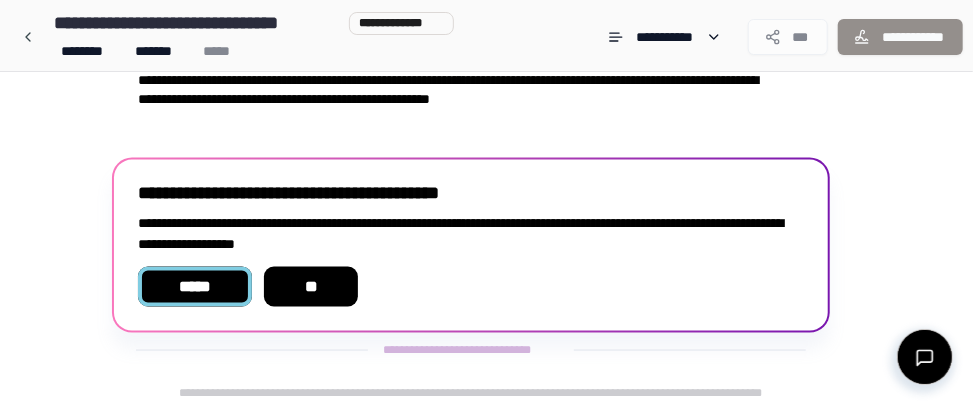 click on "*****" at bounding box center [195, 287] 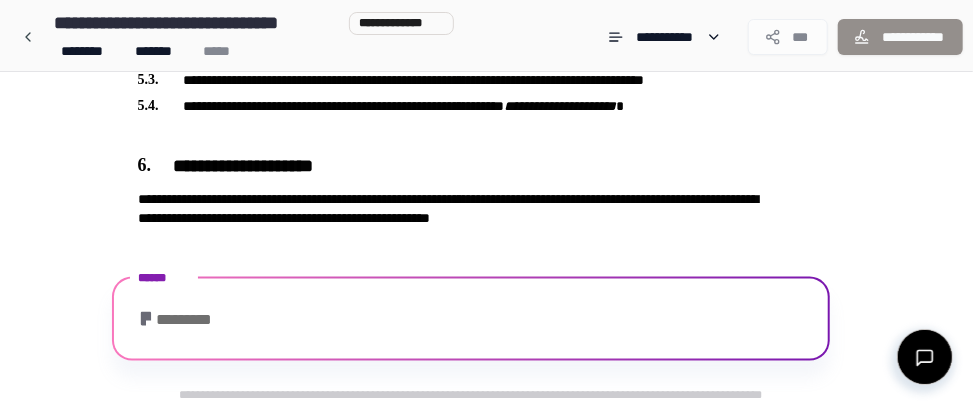 scroll, scrollTop: 1151, scrollLeft: 0, axis: vertical 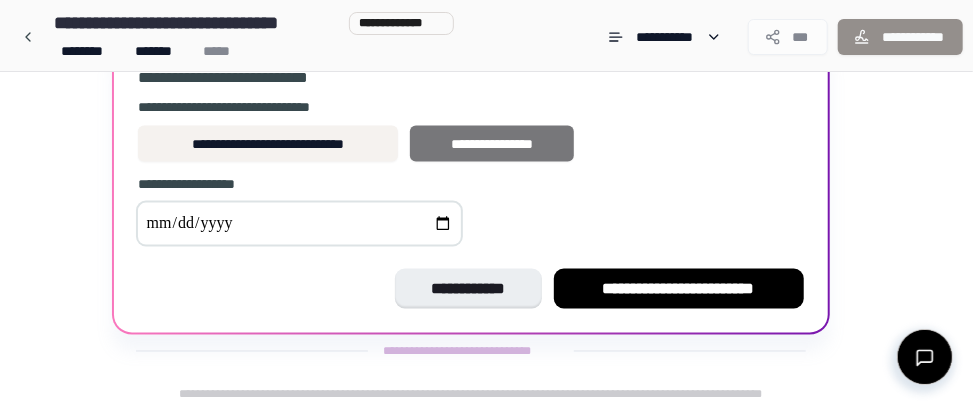 click on "**********" at bounding box center [492, 144] 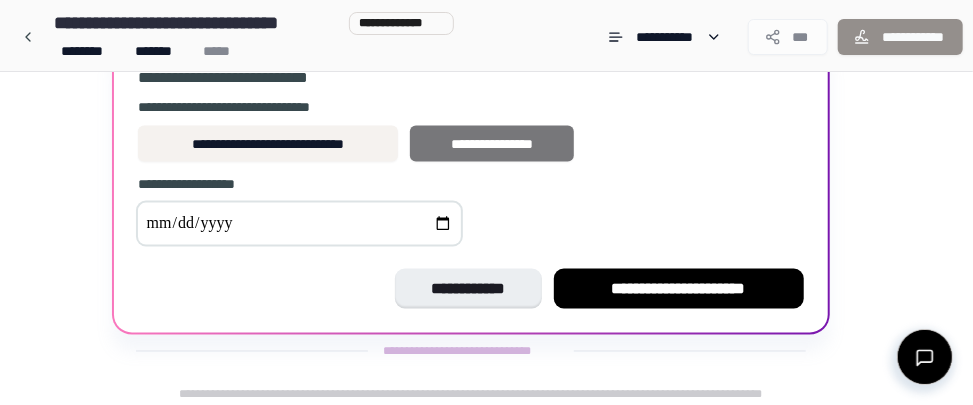 type 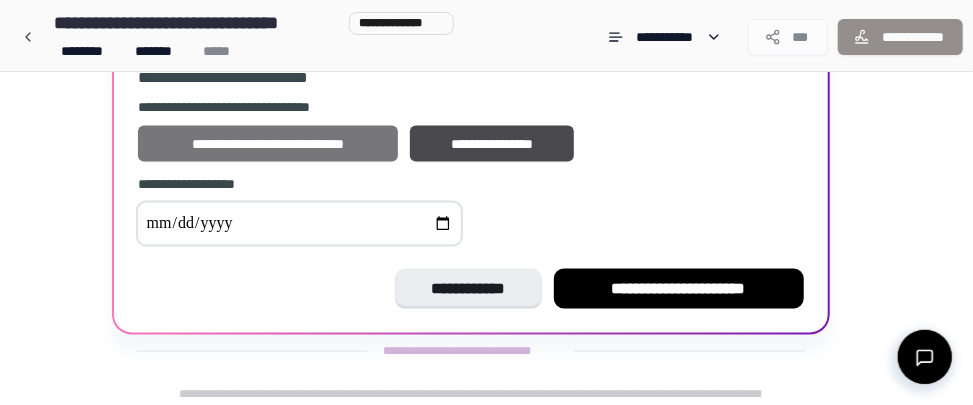 click on "**********" at bounding box center [268, 144] 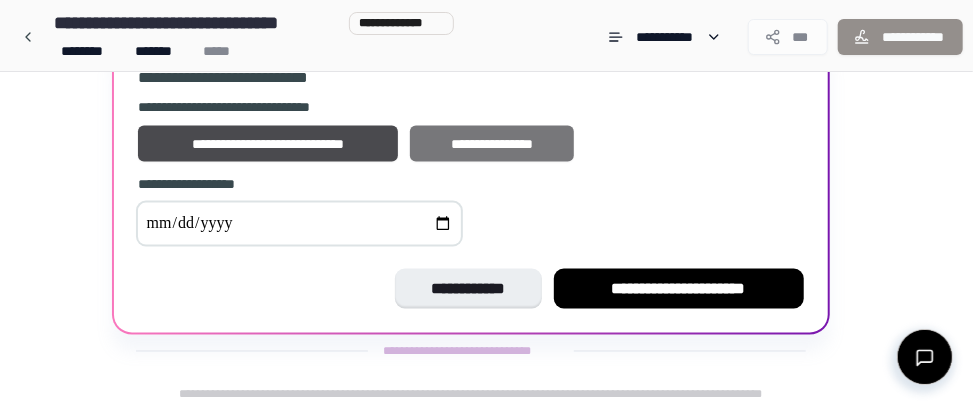 click on "**********" at bounding box center (492, 144) 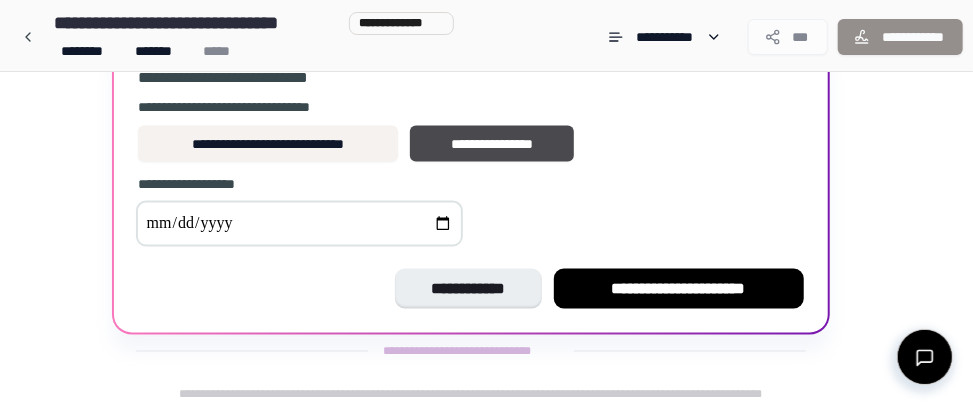 click at bounding box center [299, 224] 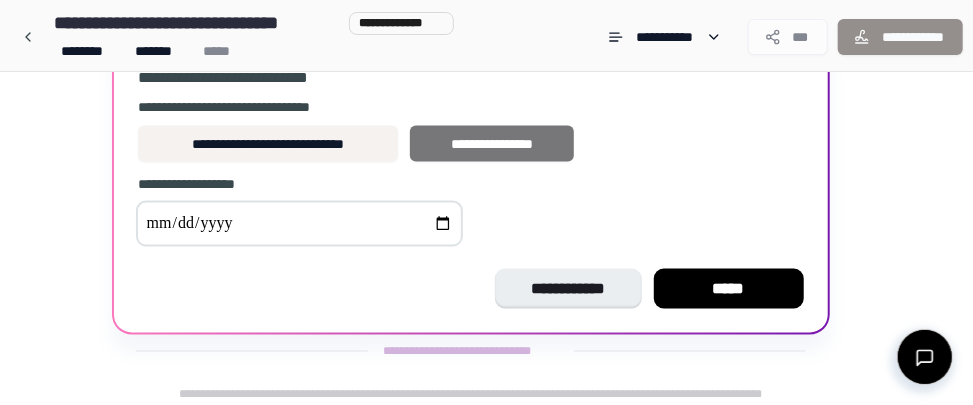 click on "**********" at bounding box center (492, 144) 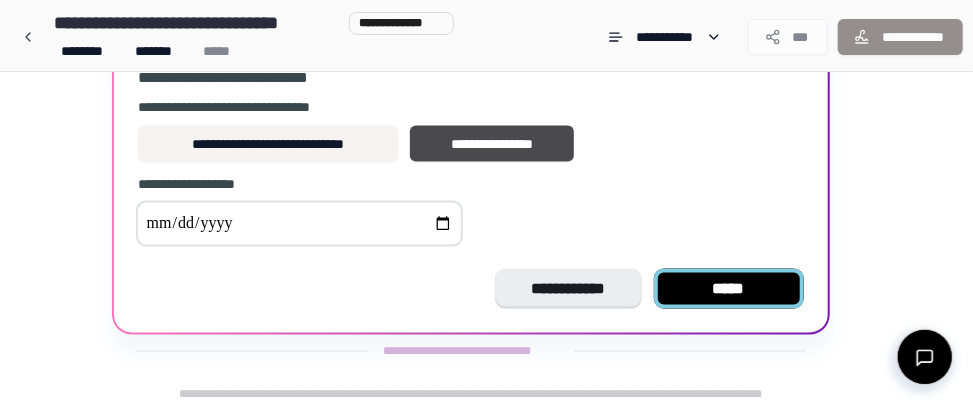click on "*****" at bounding box center [729, 289] 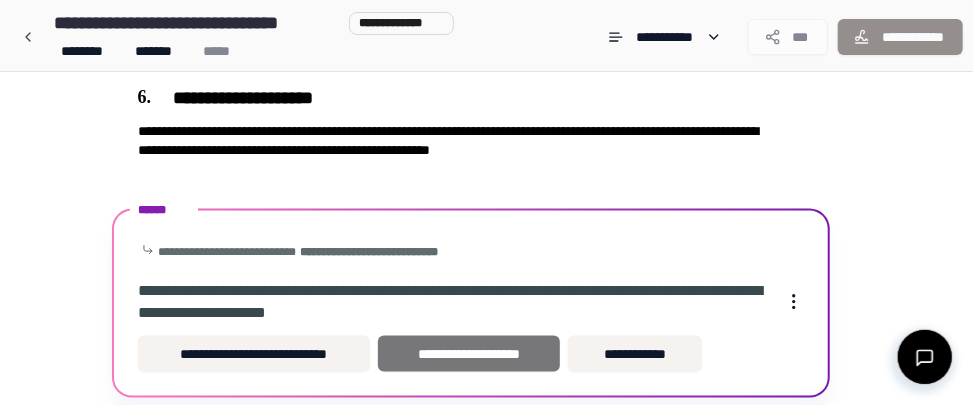 scroll, scrollTop: 1044, scrollLeft: 0, axis: vertical 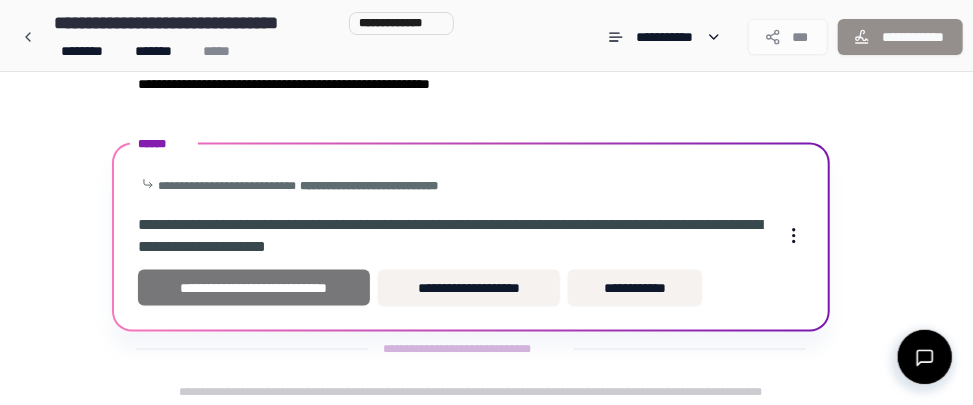 click on "**********" at bounding box center [254, 288] 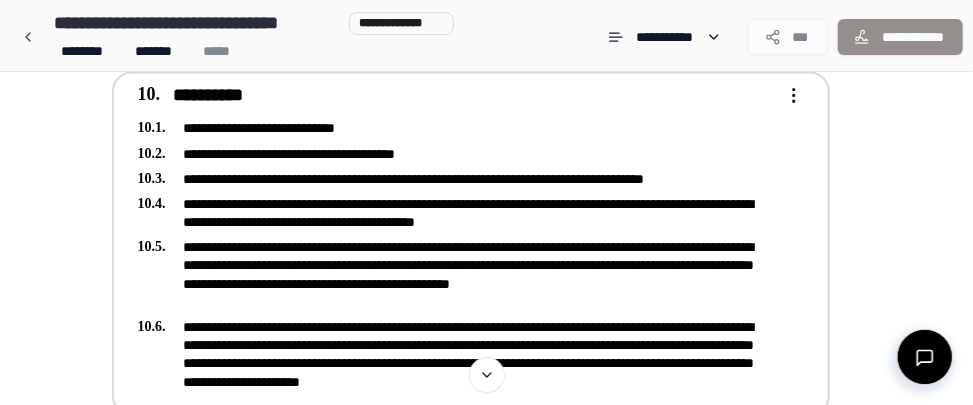 scroll, scrollTop: 1585, scrollLeft: 0, axis: vertical 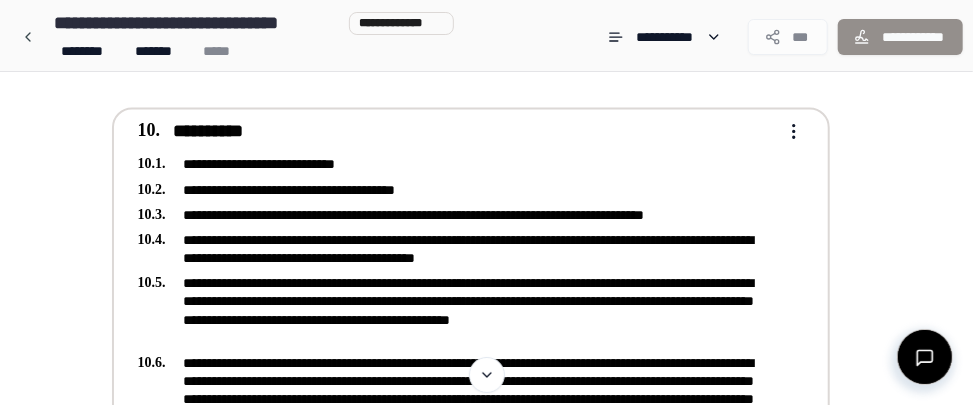 click on "**********" at bounding box center (457, 190) 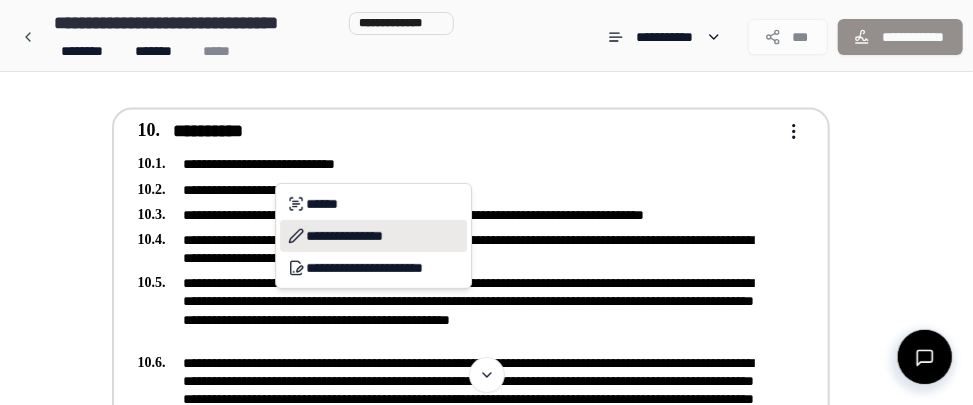 click on "**********" at bounding box center (373, 236) 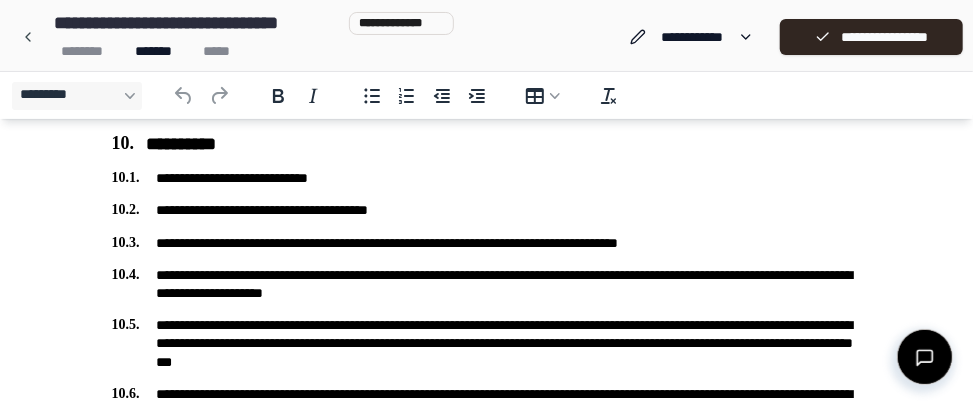 scroll, scrollTop: 1478, scrollLeft: 0, axis: vertical 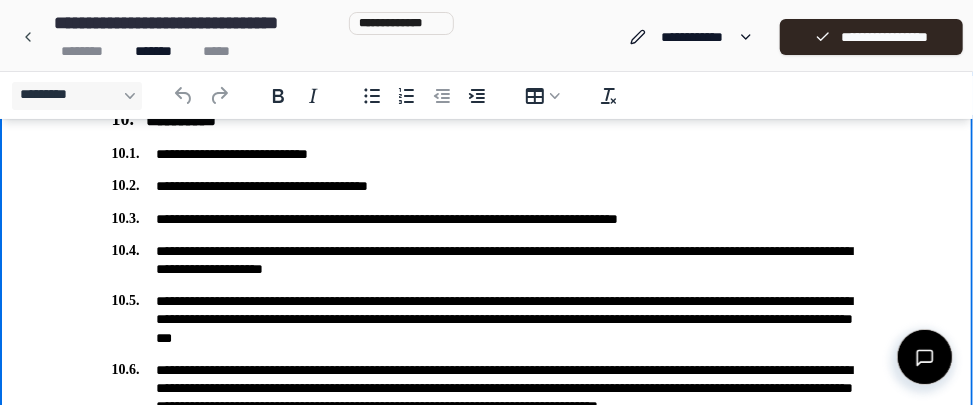click on "**********" at bounding box center [487, 187] 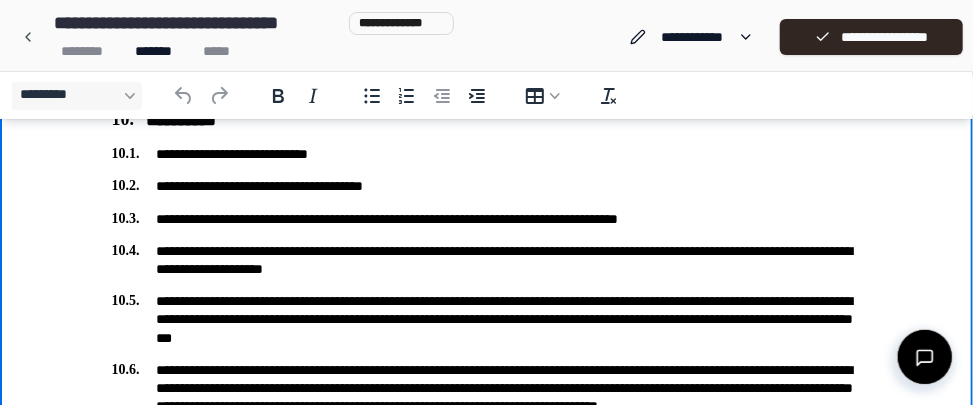 type 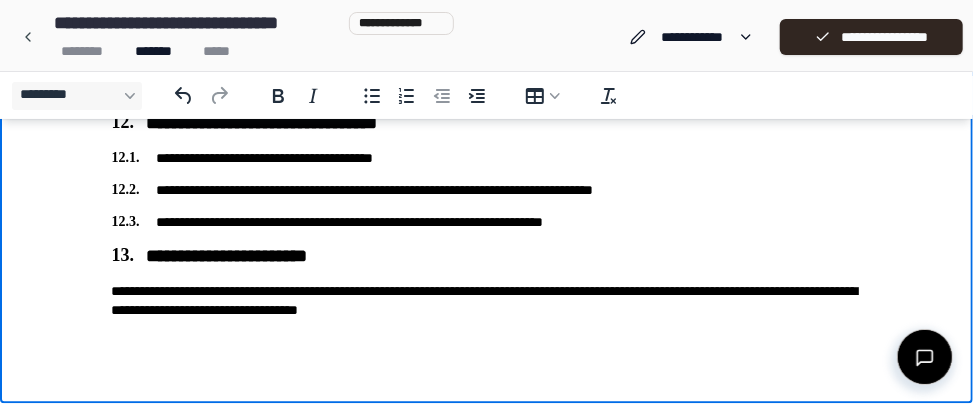 scroll, scrollTop: 1906, scrollLeft: 0, axis: vertical 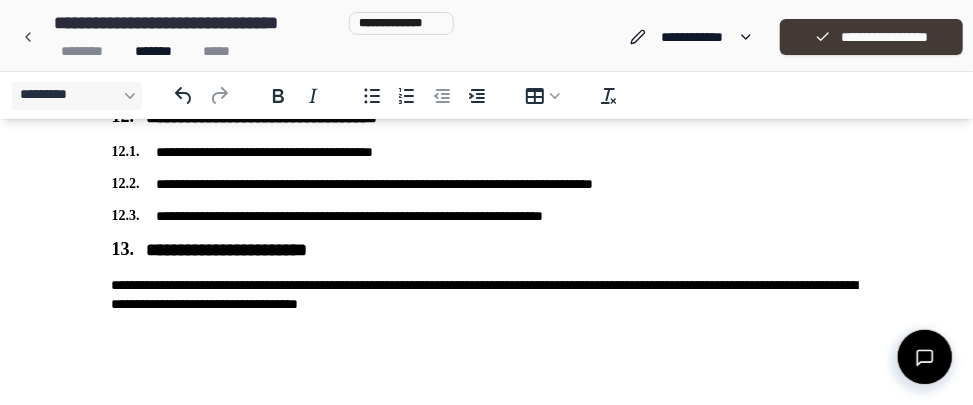 click on "**********" at bounding box center (871, 37) 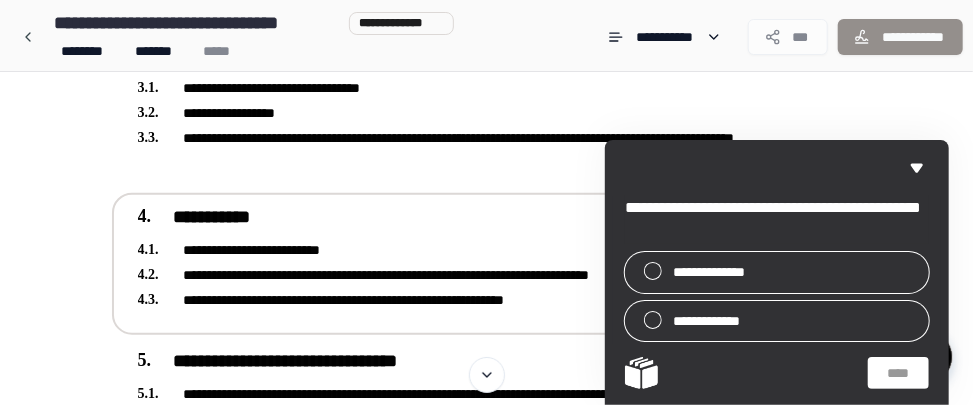 scroll, scrollTop: 633, scrollLeft: 0, axis: vertical 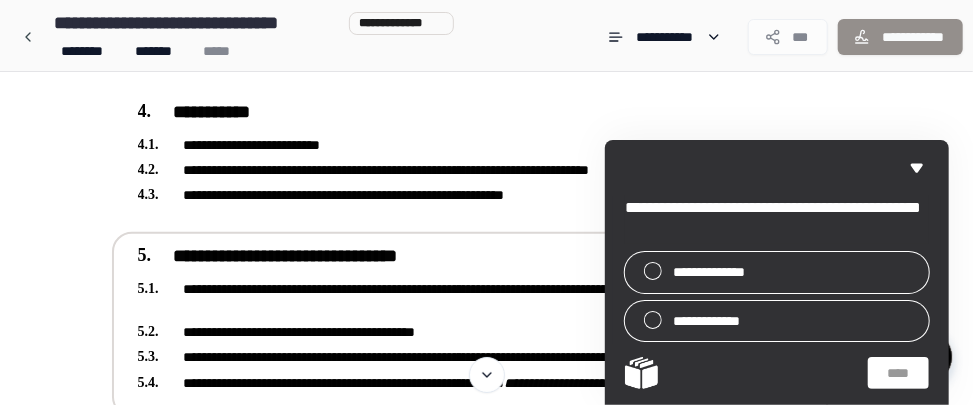 click on "**********" at bounding box center (457, 298) 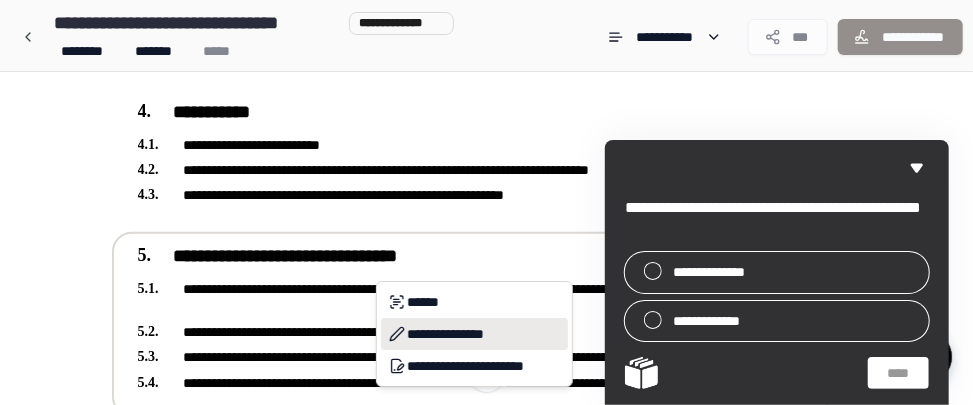 click on "**********" at bounding box center [474, 334] 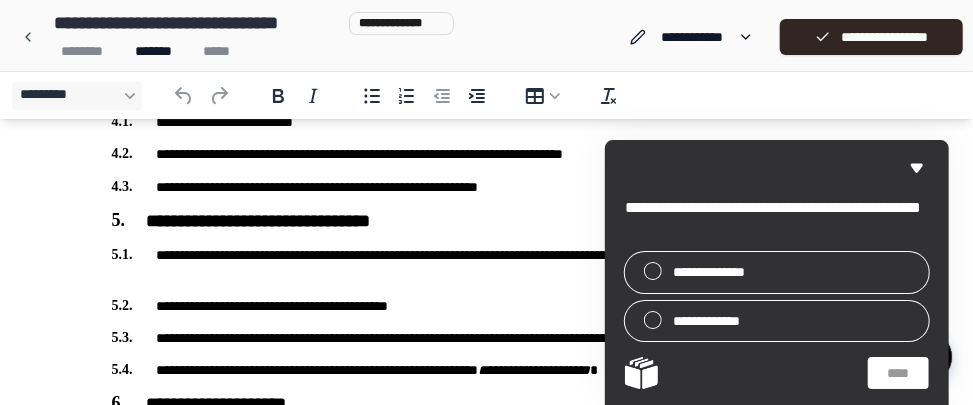 scroll, scrollTop: 633, scrollLeft: 0, axis: vertical 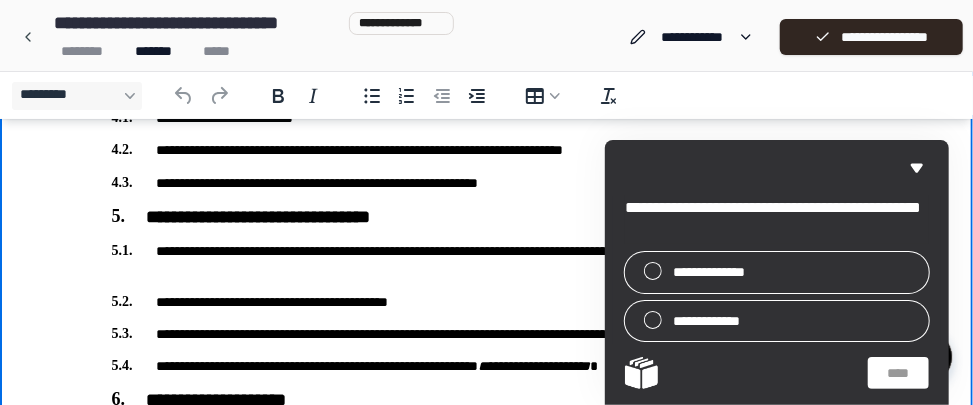 click on "**********" at bounding box center (487, 261) 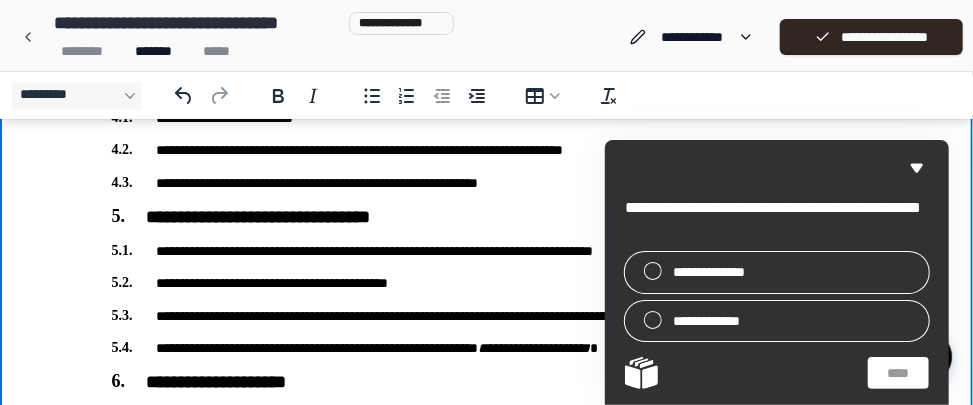 click on "**********" at bounding box center [487, 284] 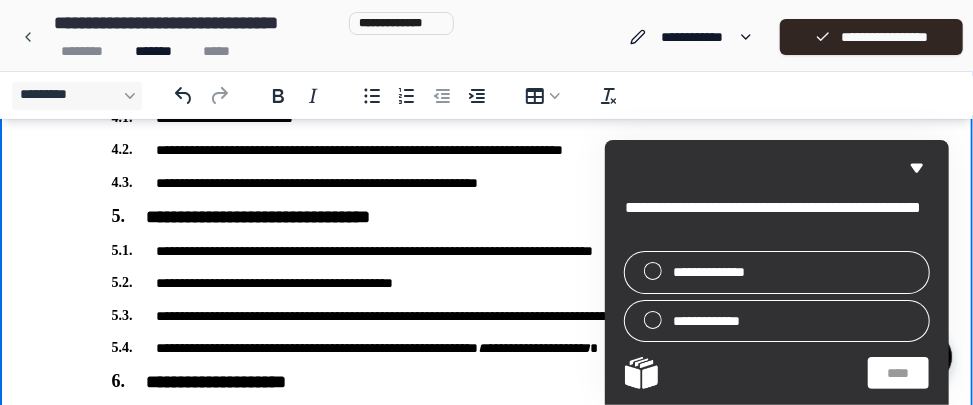 click on "**********" at bounding box center (487, 252) 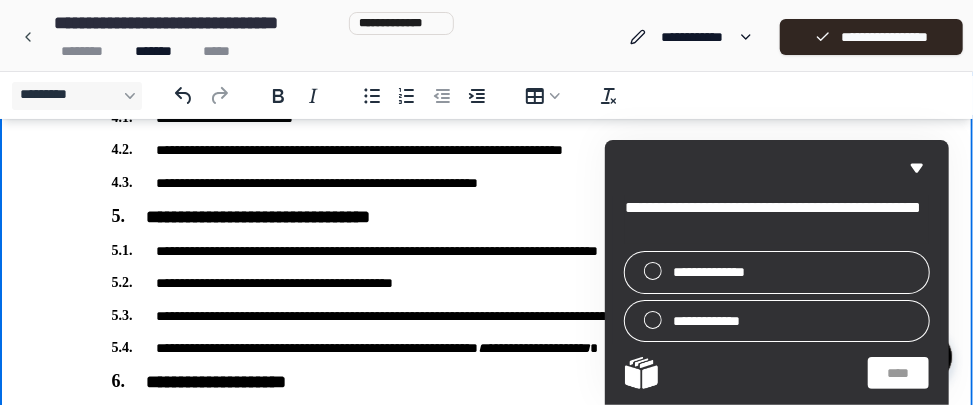 click on "**********" at bounding box center (487, 252) 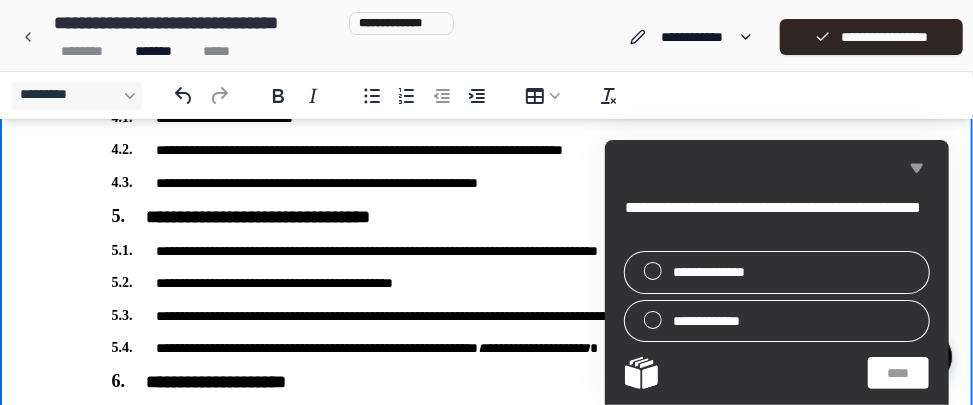 click 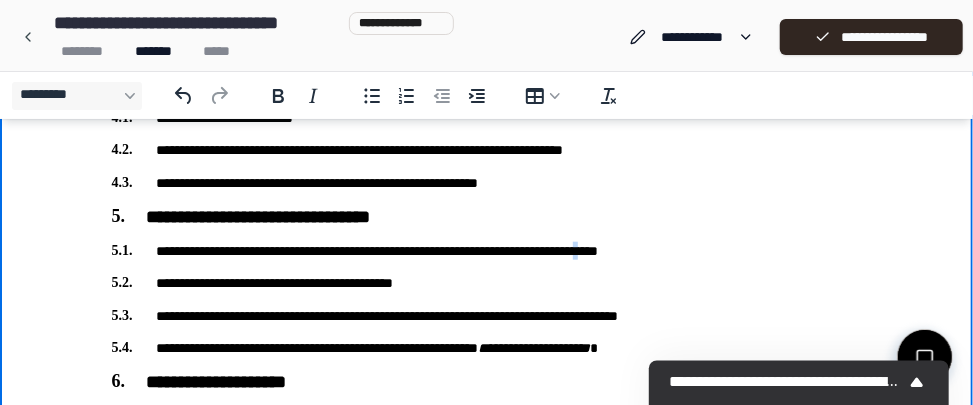click on "**********" at bounding box center (487, 252) 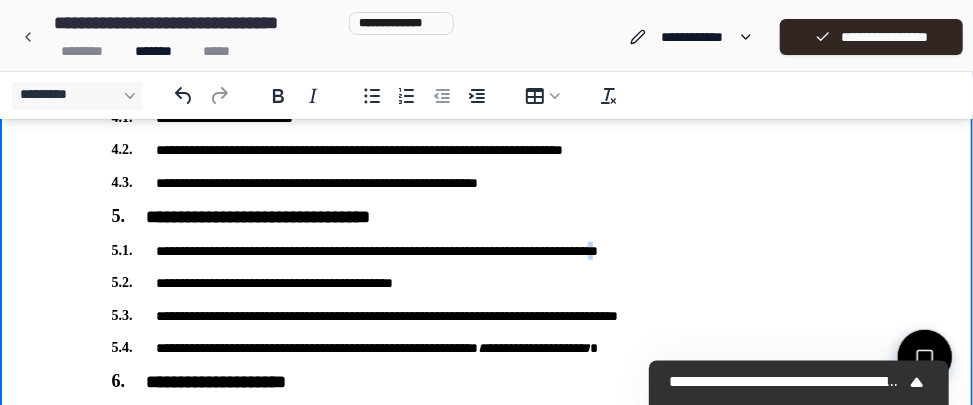 click on "**********" at bounding box center (487, 252) 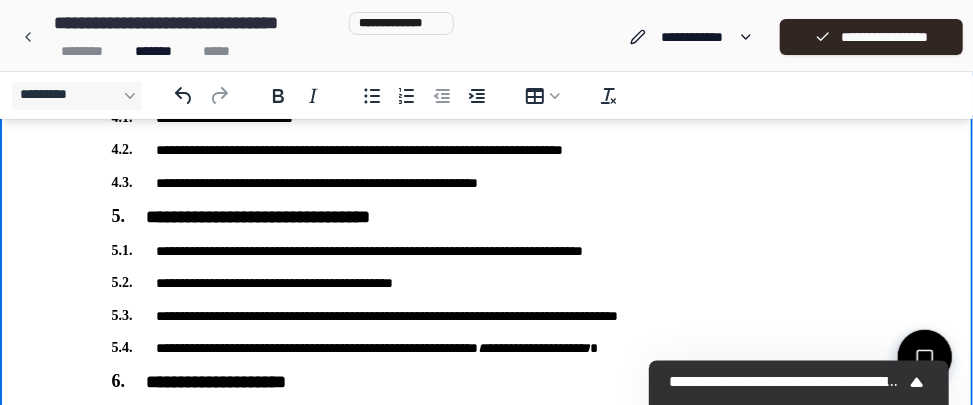 click on "**********" at bounding box center [487, 284] 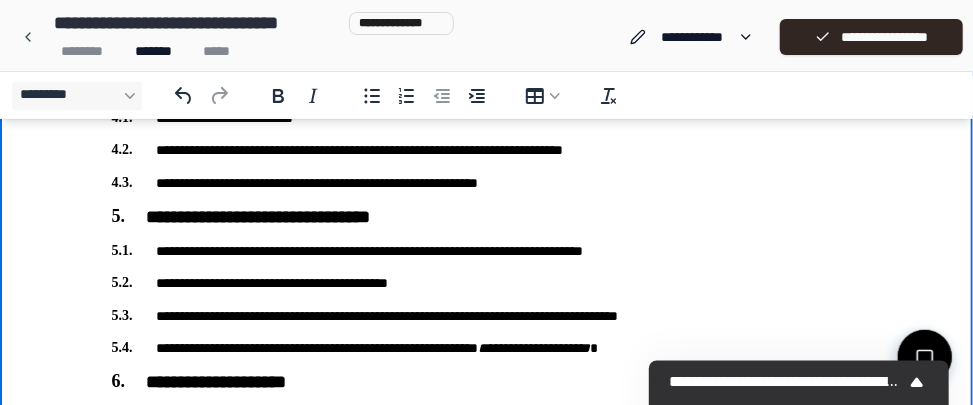 click on "**********" at bounding box center [487, 317] 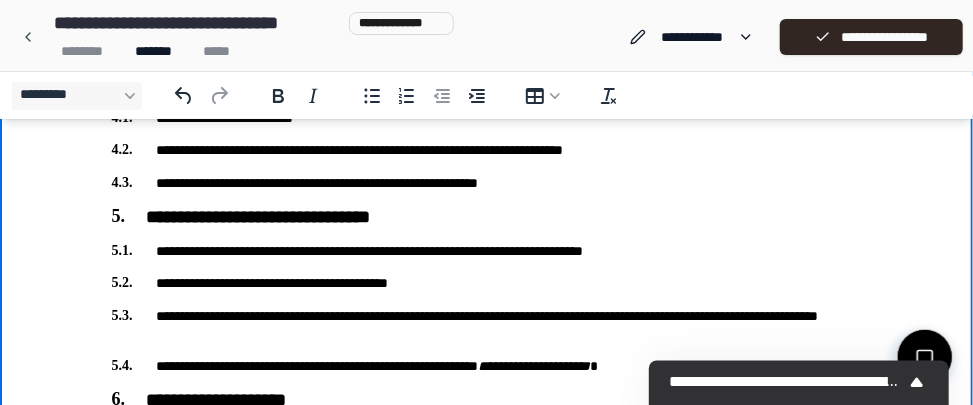 click on "[FIRST] [LAST] [CITY] *" at bounding box center (487, 367) 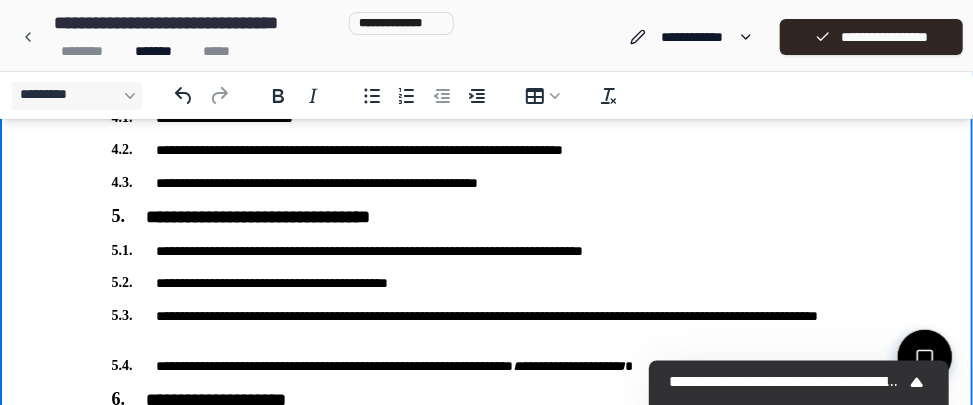 click on "[FLIGHT_DESTINATION] [CITY] *" at bounding box center (487, 367) 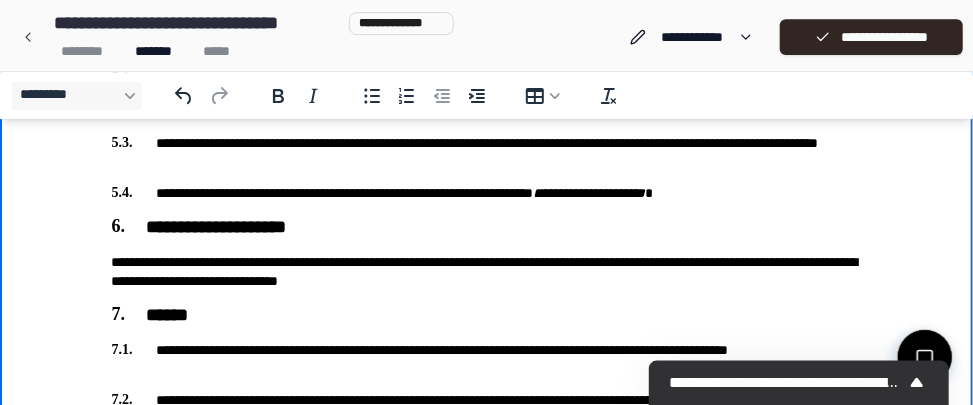 scroll, scrollTop: 844, scrollLeft: 0, axis: vertical 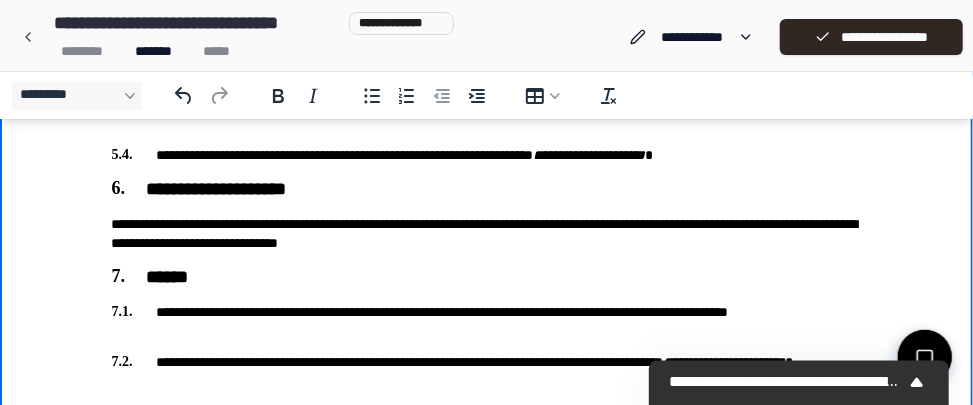 click on "**********" at bounding box center [487, 322] 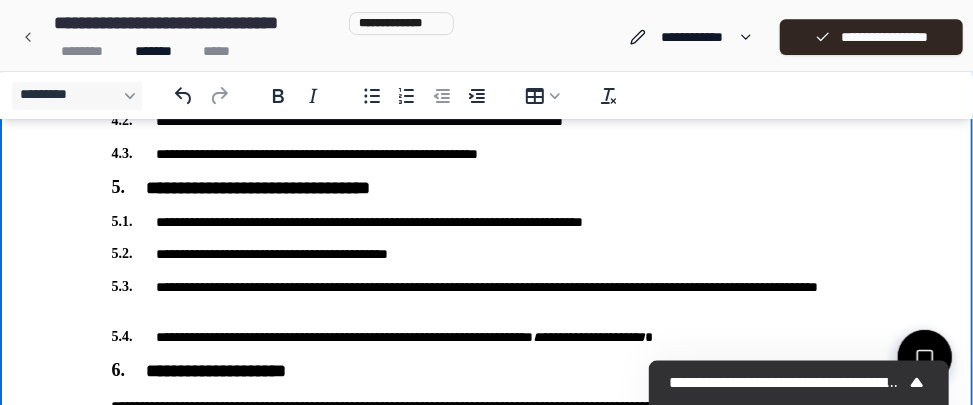 scroll, scrollTop: 620, scrollLeft: 0, axis: vertical 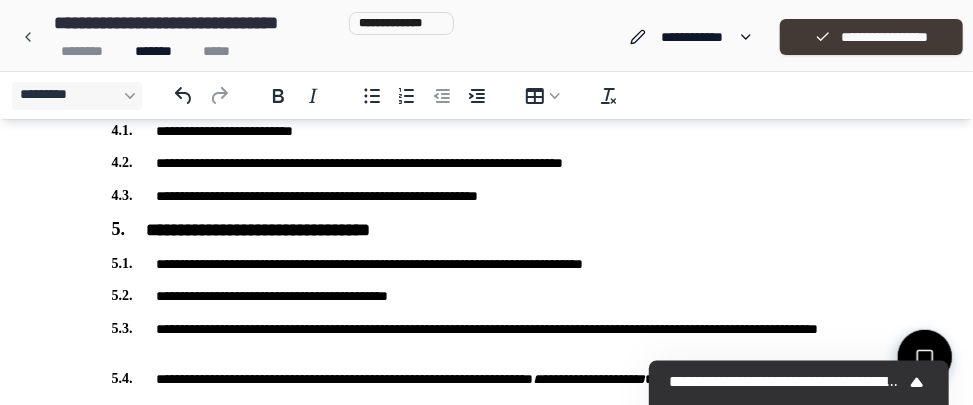 click on "**********" at bounding box center [871, 37] 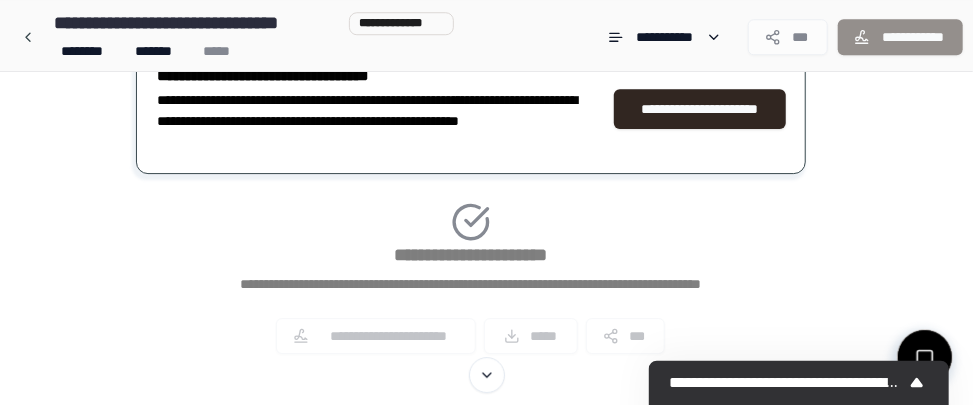scroll, scrollTop: 2469, scrollLeft: 0, axis: vertical 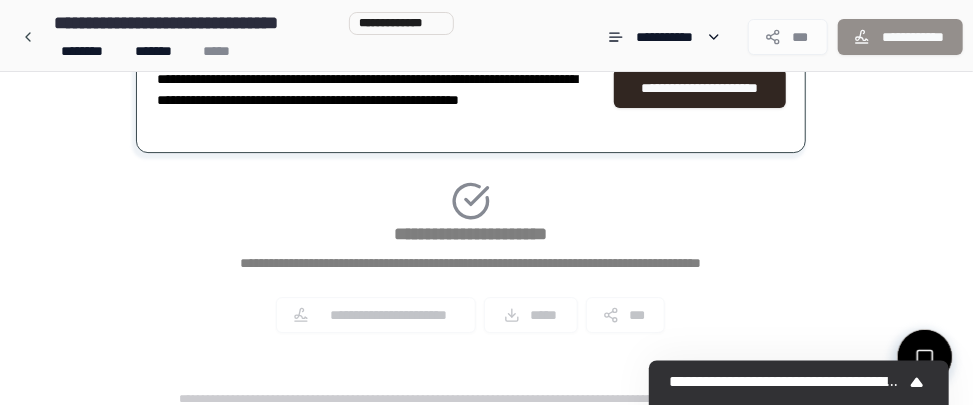 click on "**********" at bounding box center [471, 170] 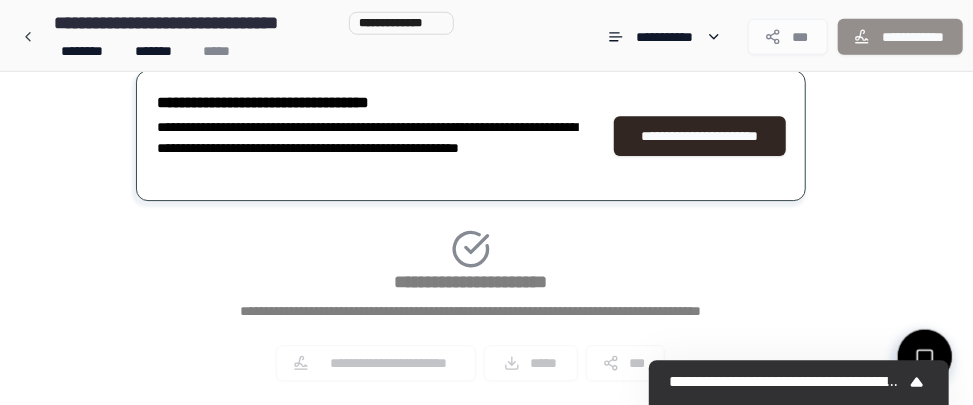 scroll, scrollTop: 2364, scrollLeft: 0, axis: vertical 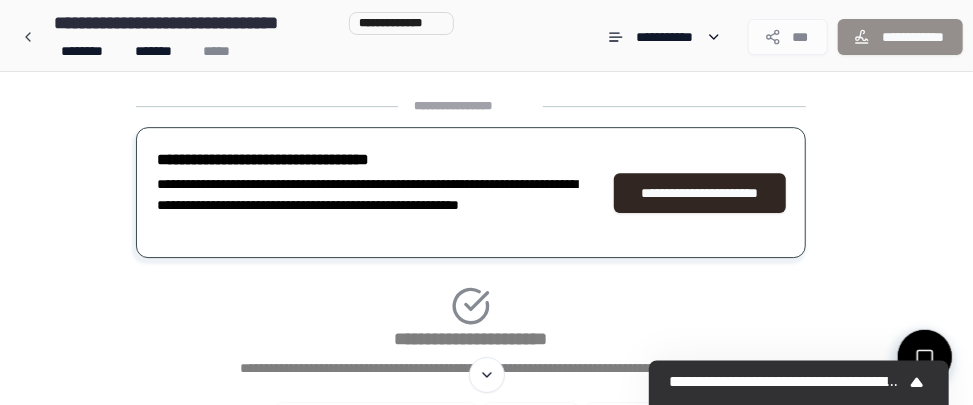 click on "**********" at bounding box center (700, 193) 